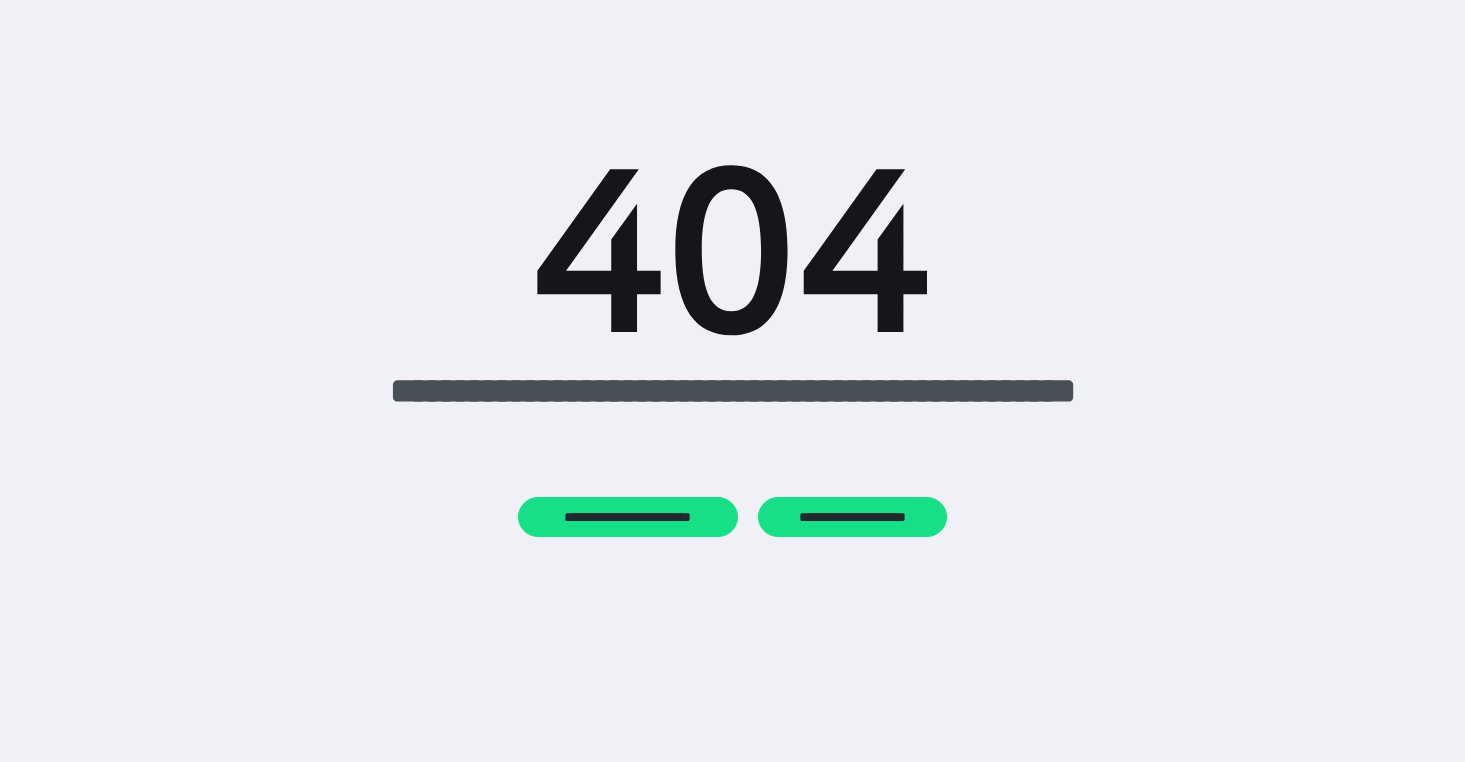 scroll, scrollTop: 0, scrollLeft: 0, axis: both 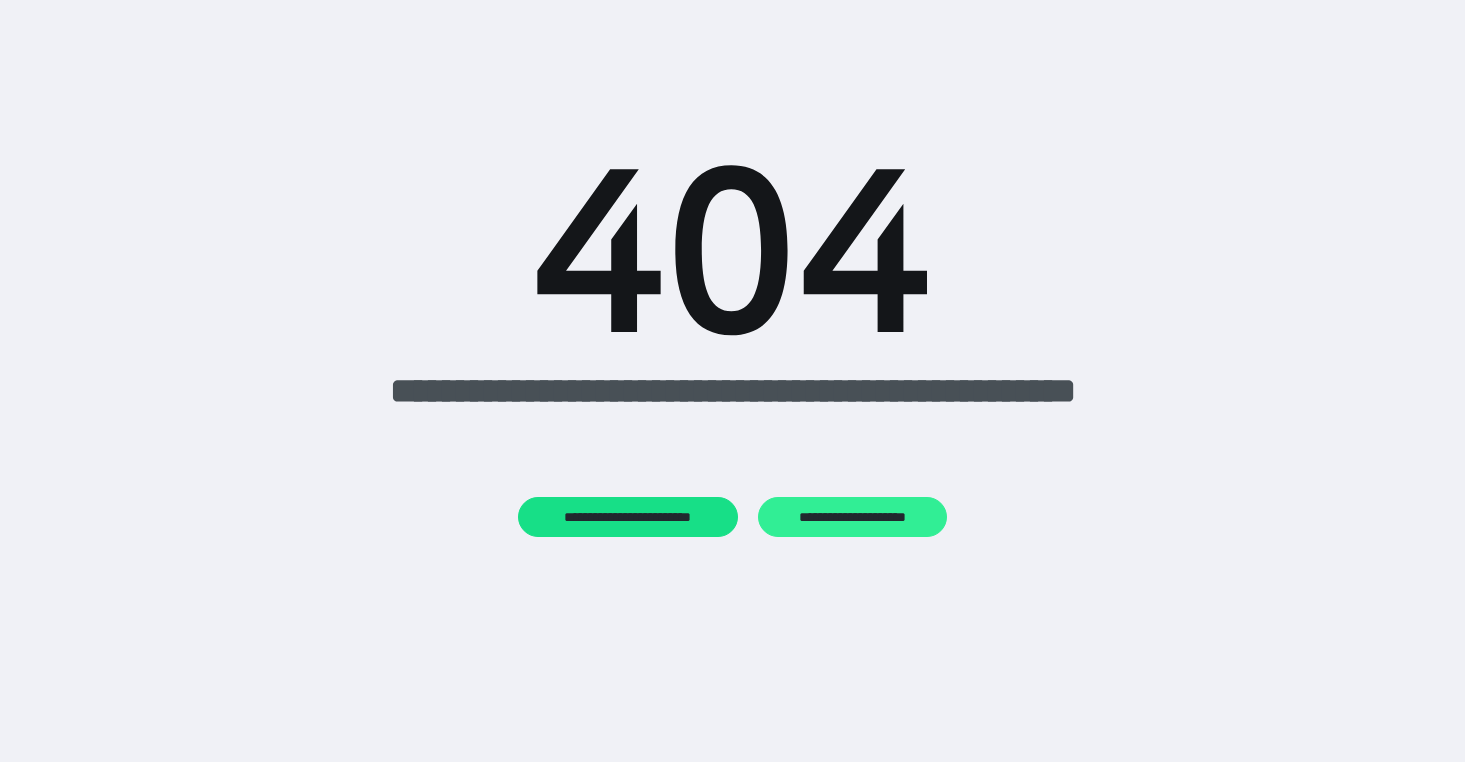 click on "**********" at bounding box center (852, 517) 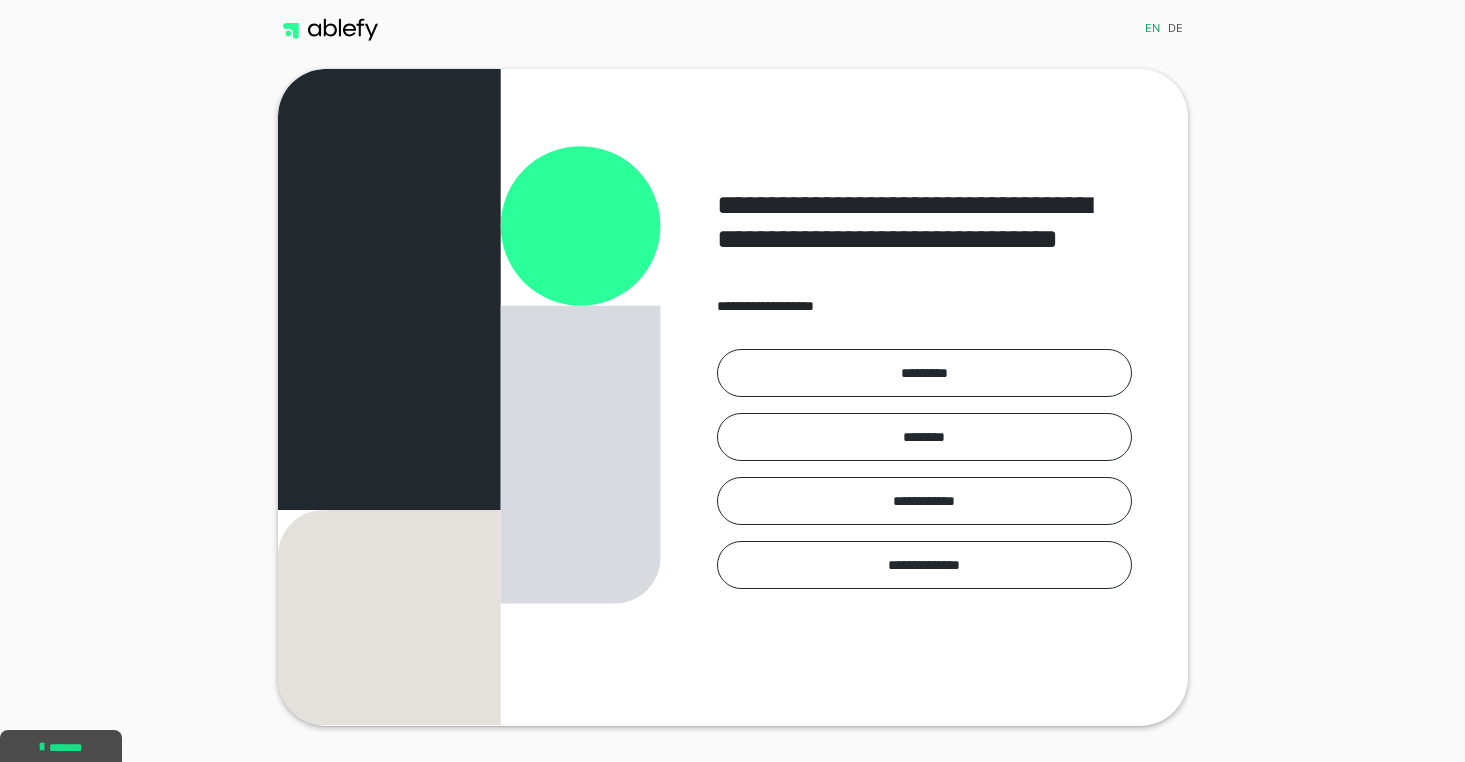 scroll, scrollTop: 0, scrollLeft: 0, axis: both 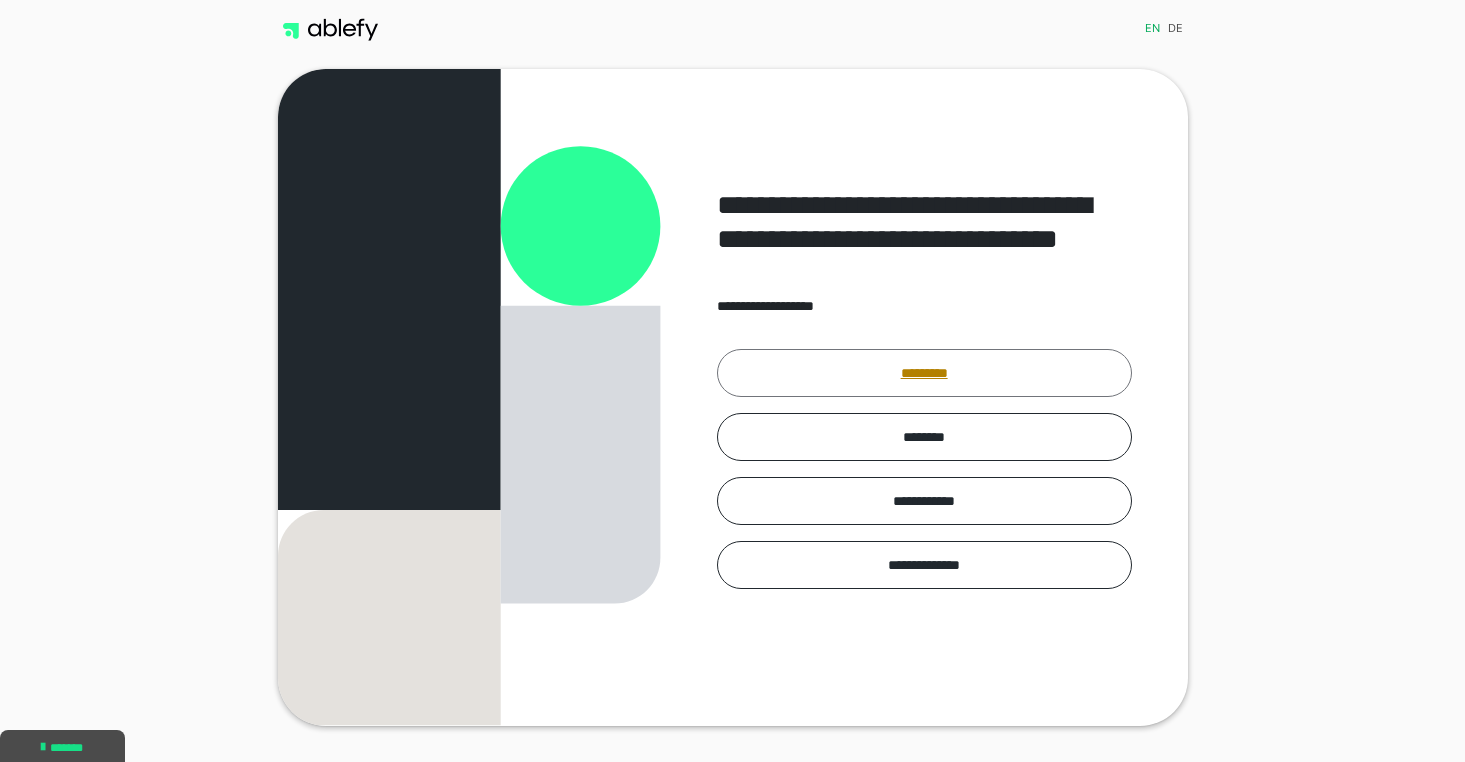 click on "*********" at bounding box center [924, 373] 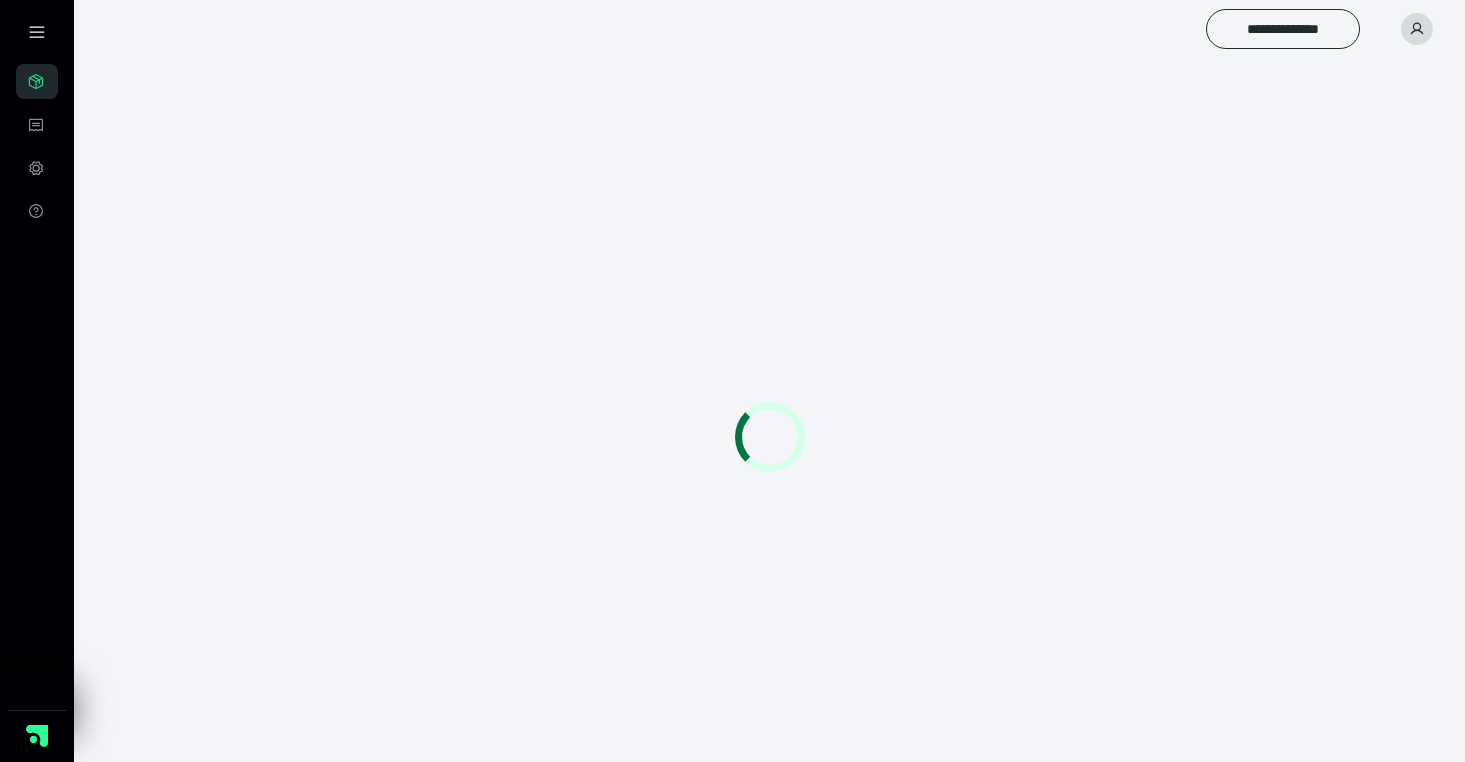scroll, scrollTop: 0, scrollLeft: 0, axis: both 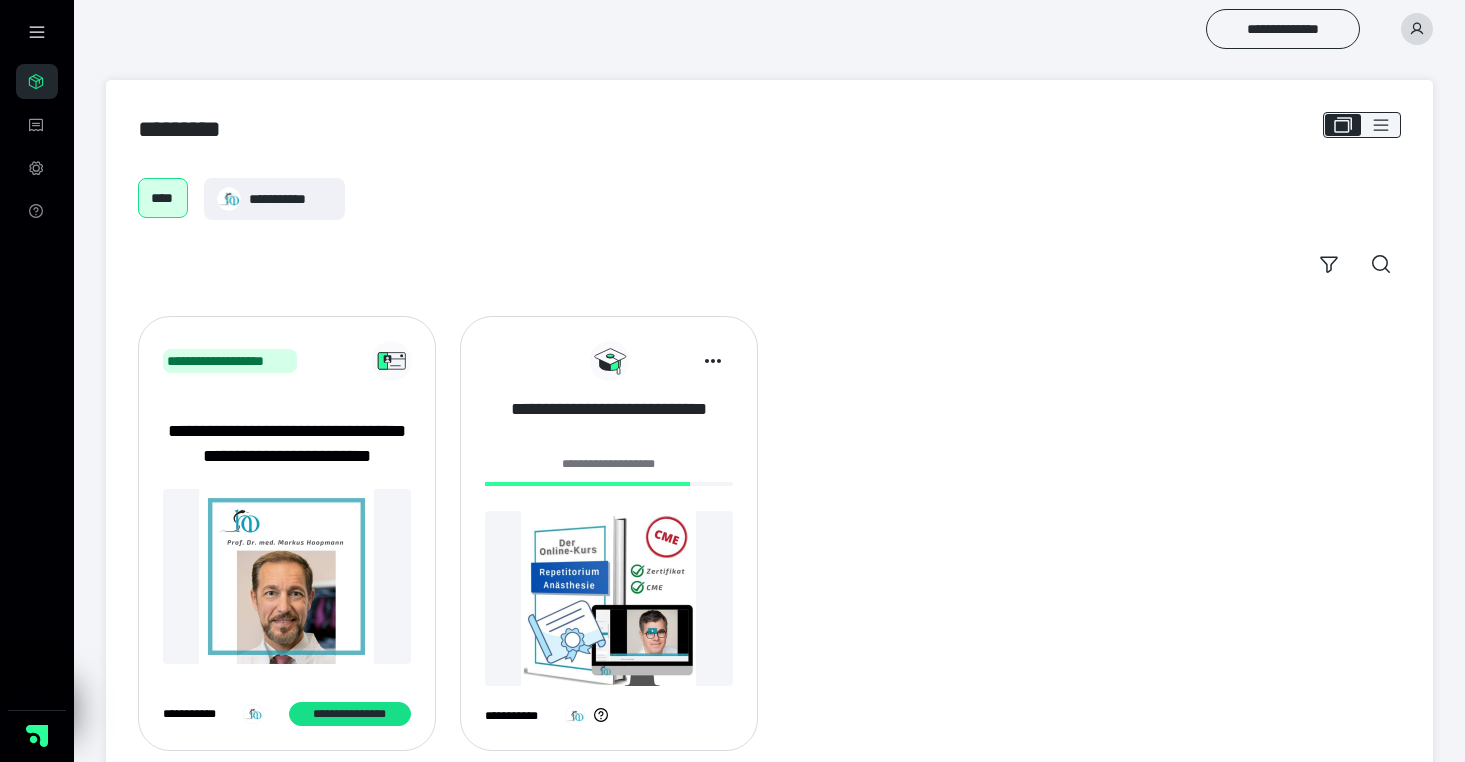 click on "**********" at bounding box center [609, 422] 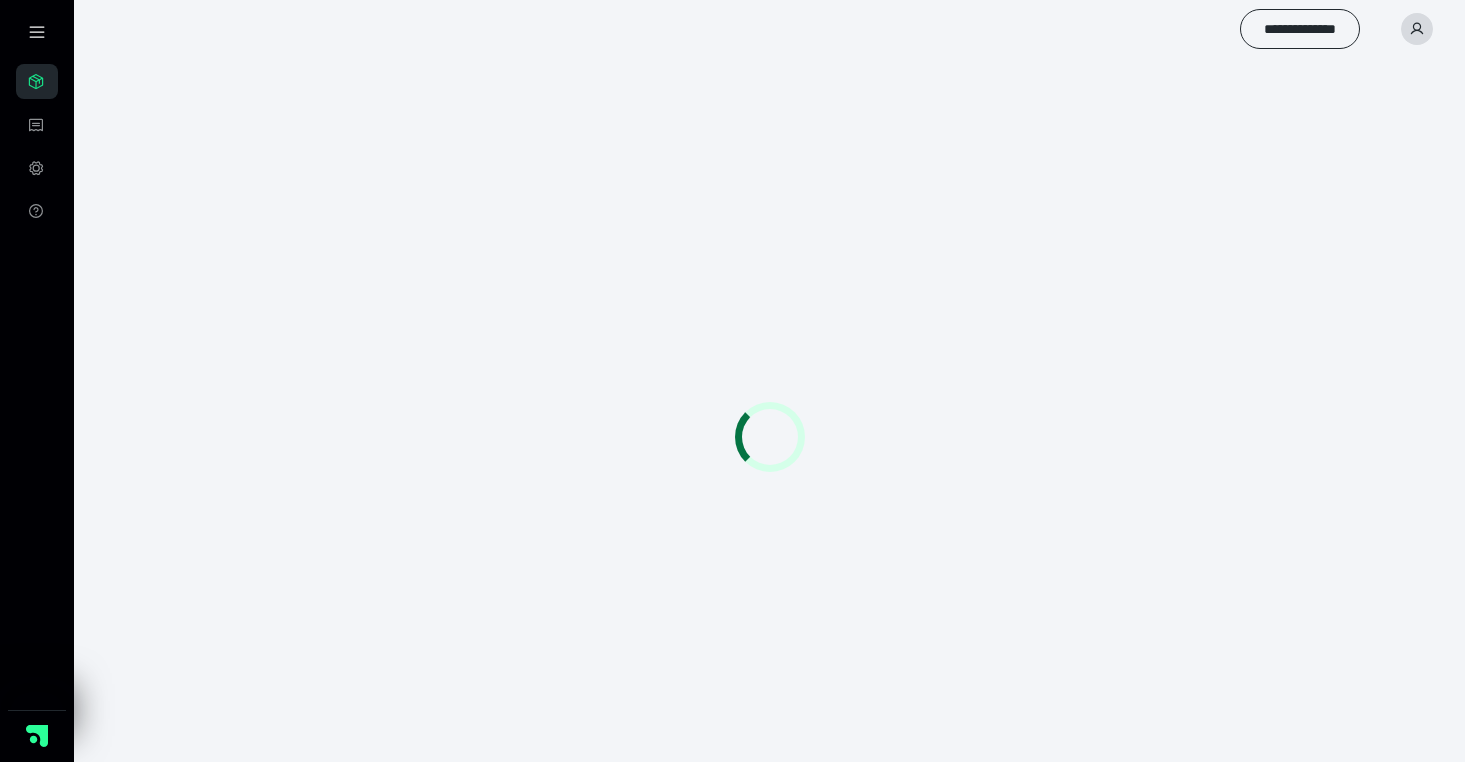 scroll, scrollTop: 0, scrollLeft: 0, axis: both 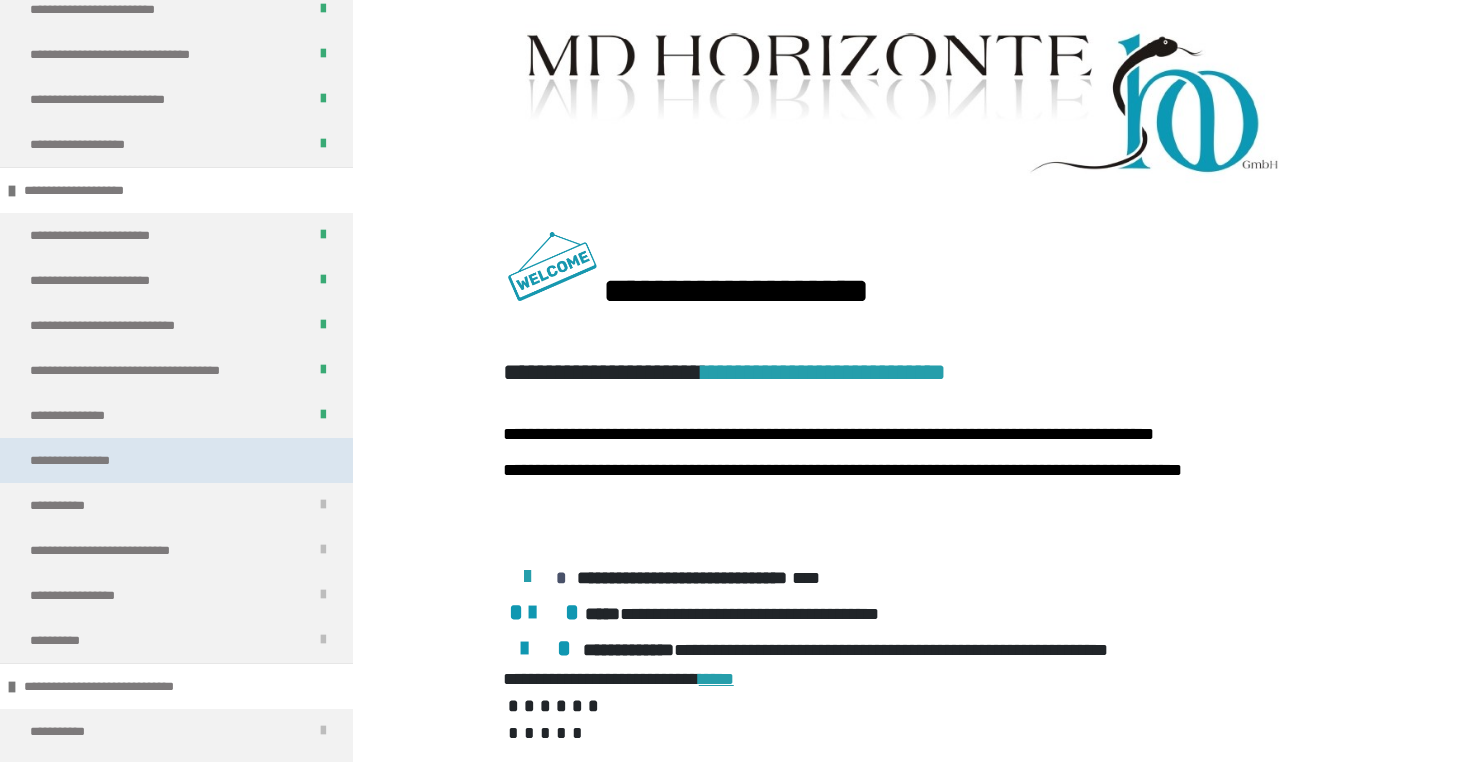 click on "**********" at bounding box center (176, 460) 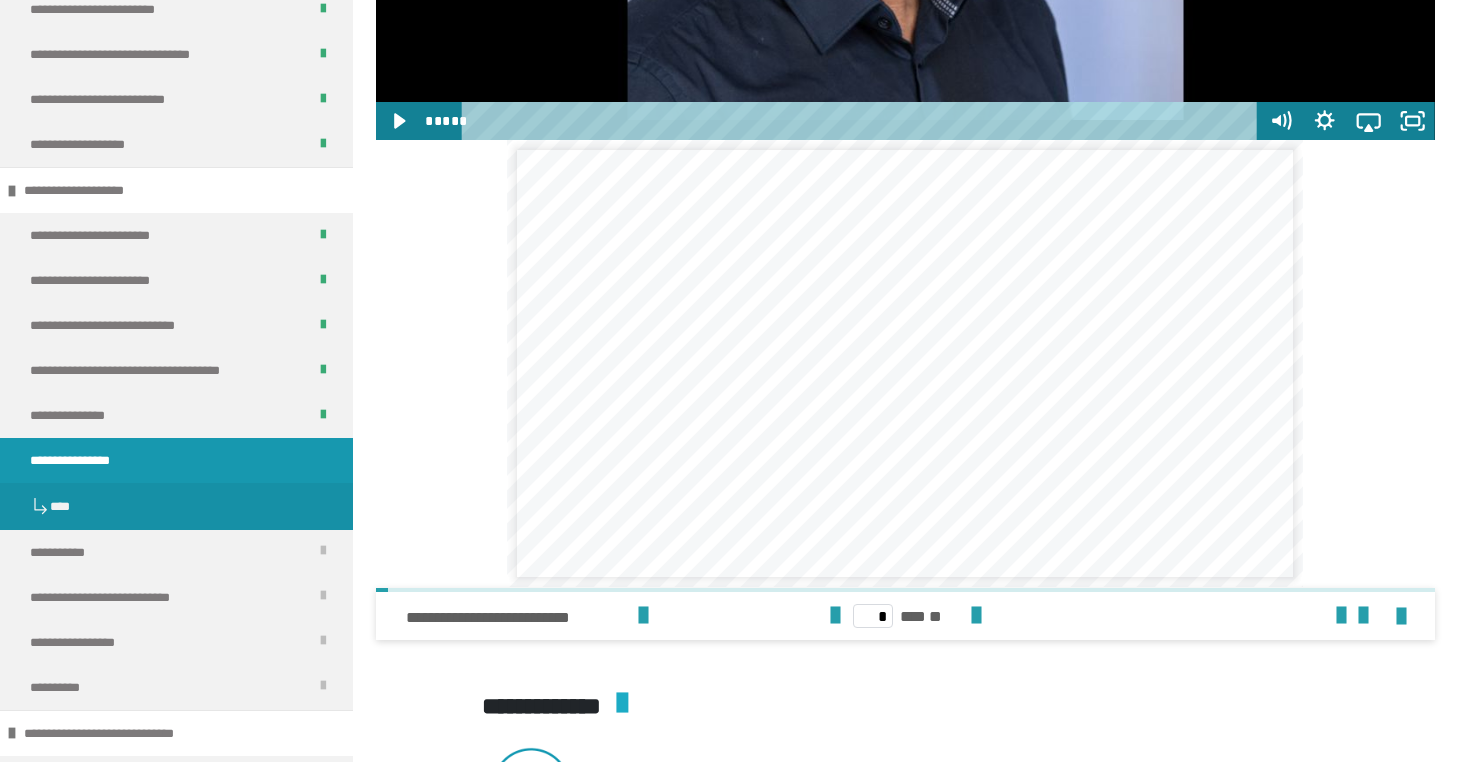 scroll, scrollTop: 2060, scrollLeft: 0, axis: vertical 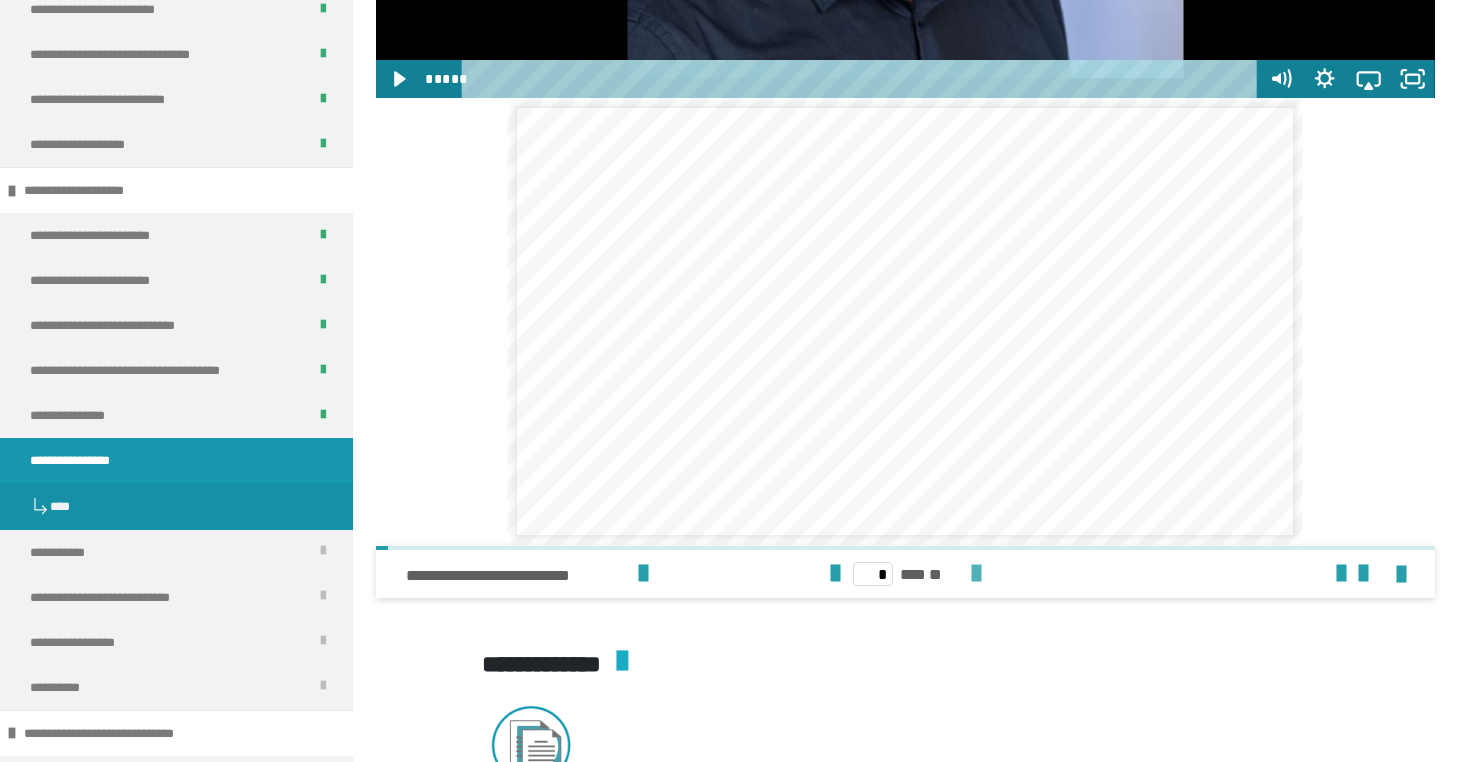 click at bounding box center (976, 574) 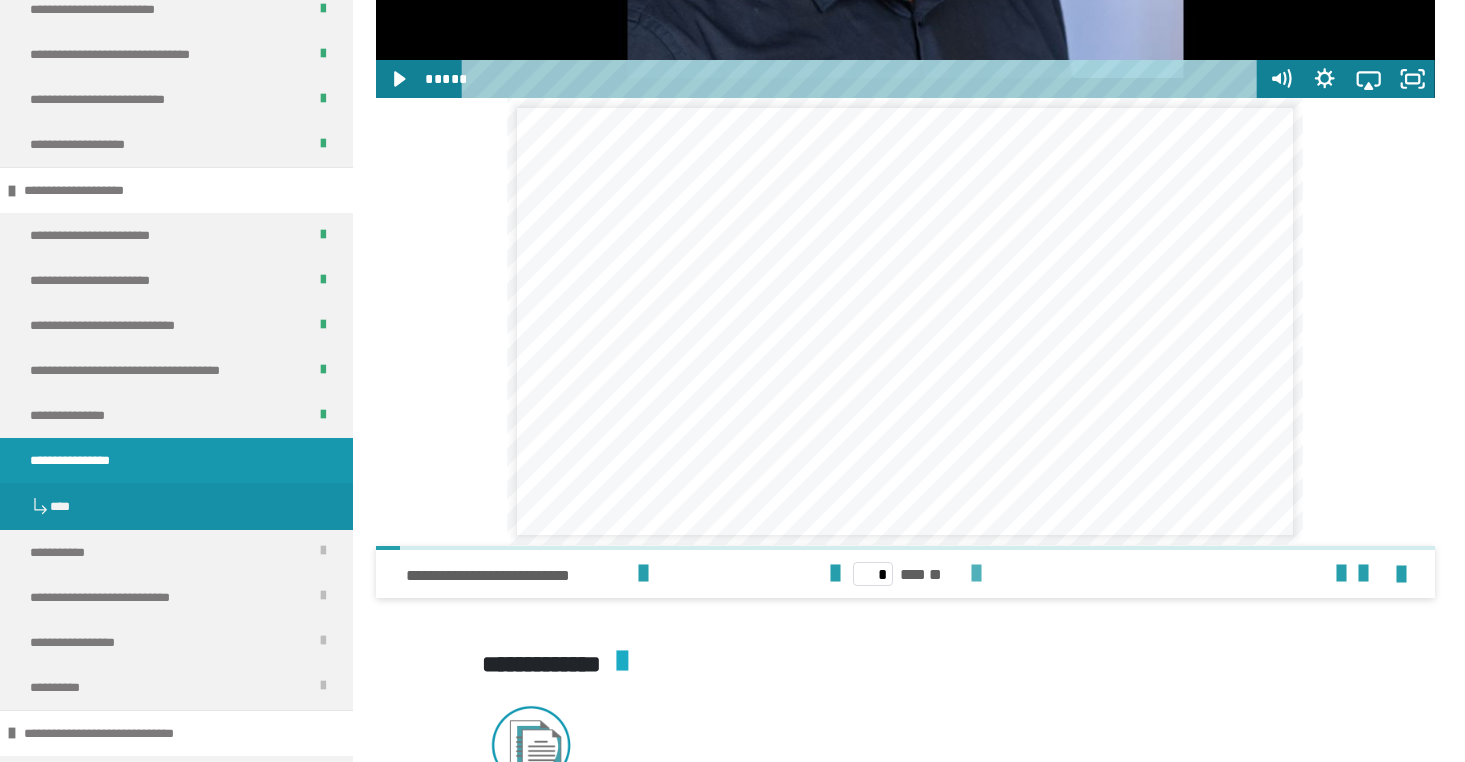 click at bounding box center [976, 574] 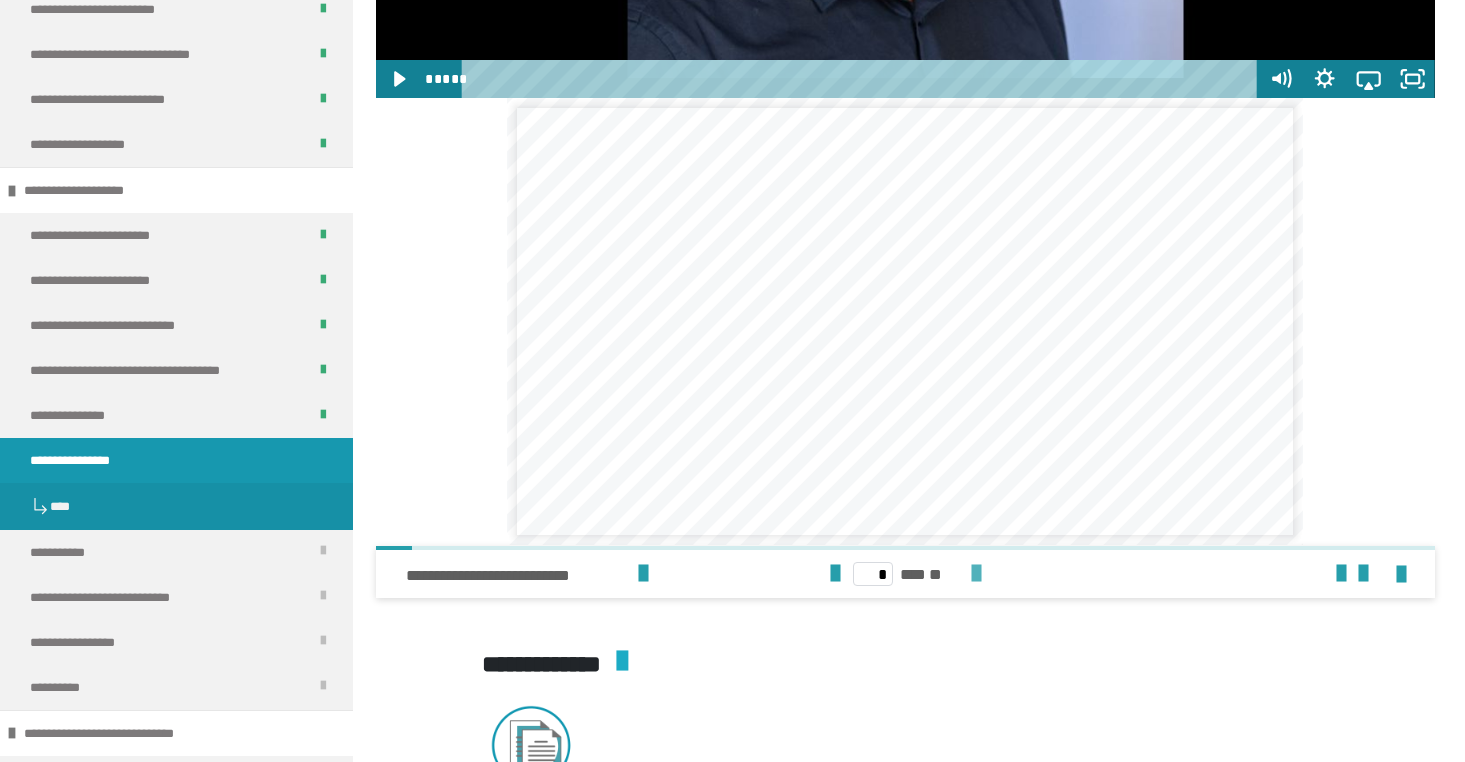 click at bounding box center (976, 574) 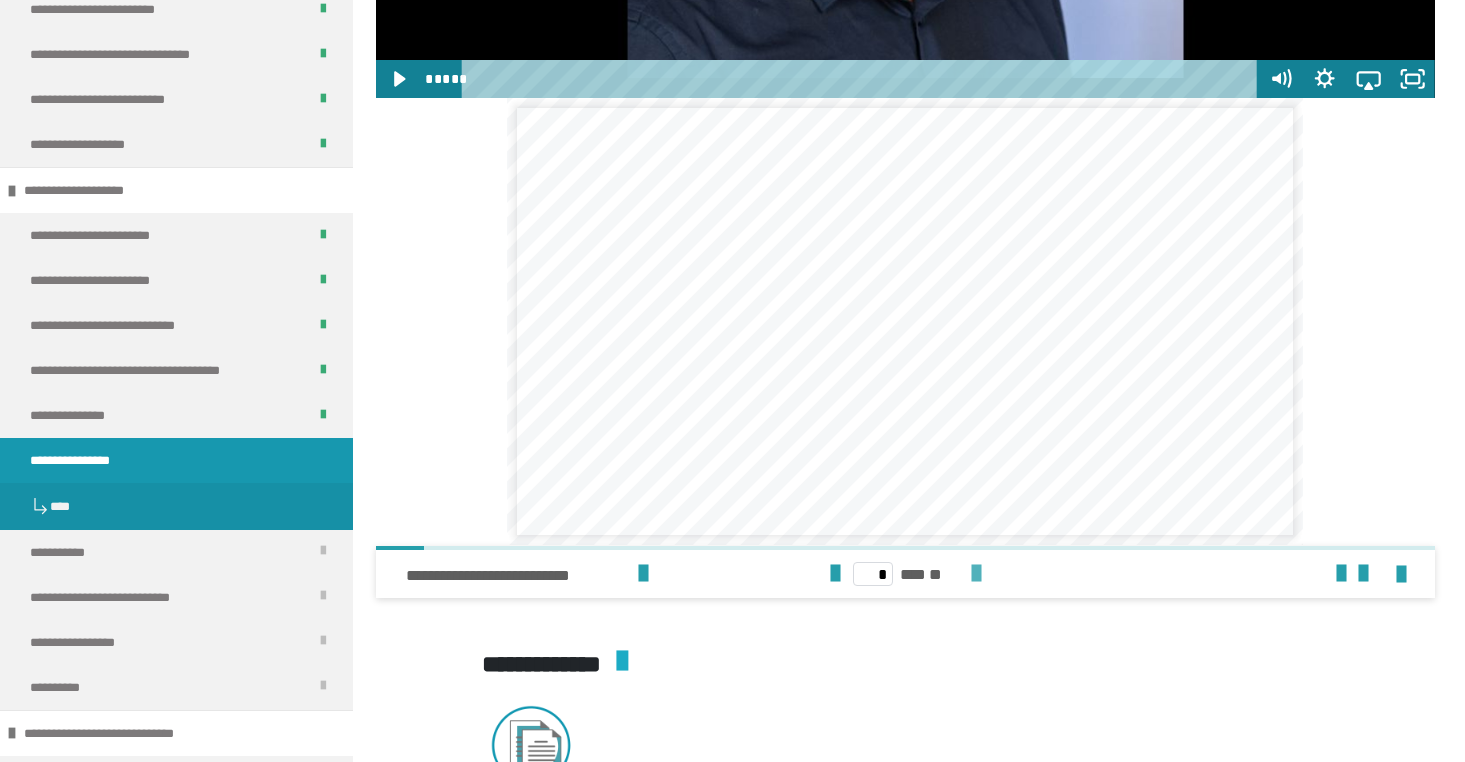 click at bounding box center (976, 574) 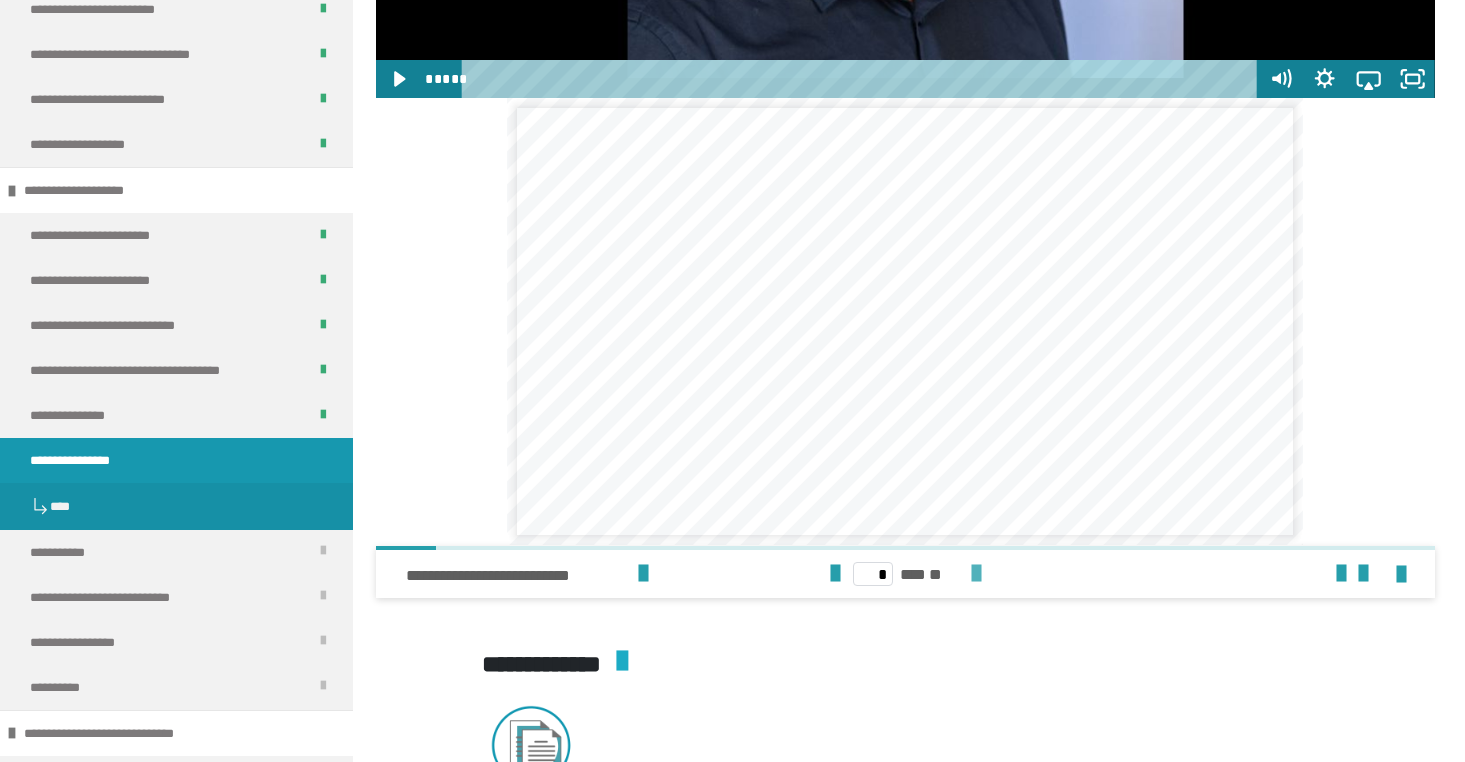 click at bounding box center [976, 574] 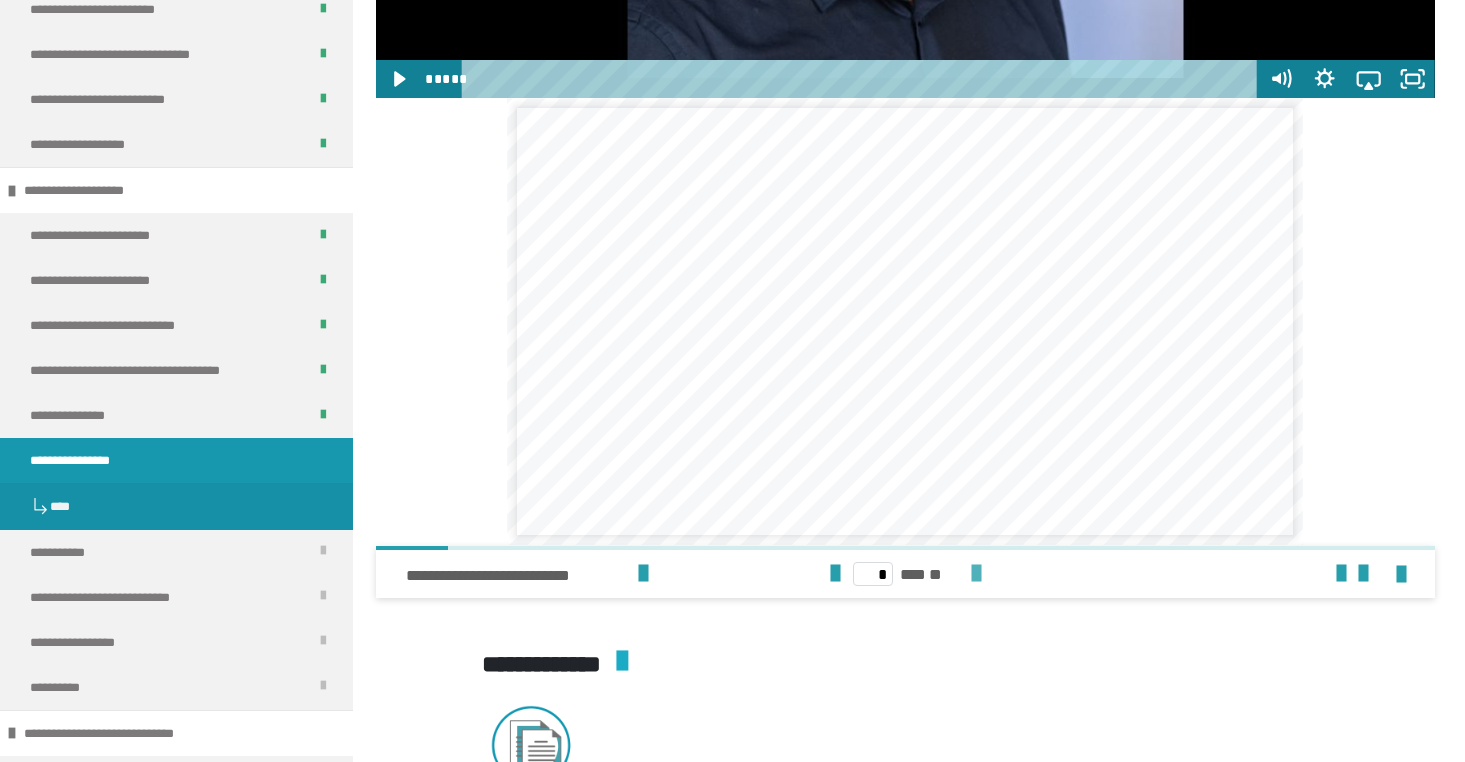 click at bounding box center (976, 574) 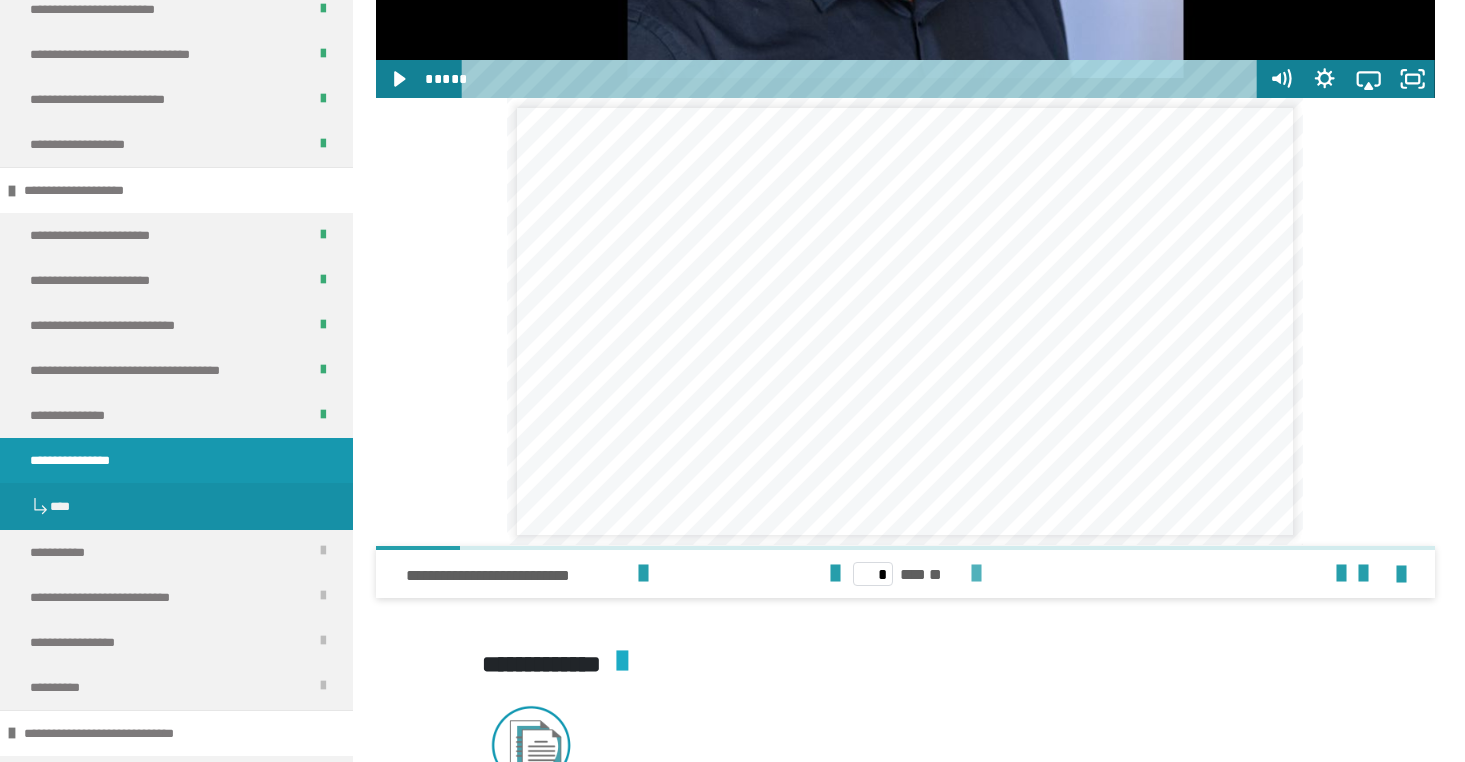 click at bounding box center [976, 574] 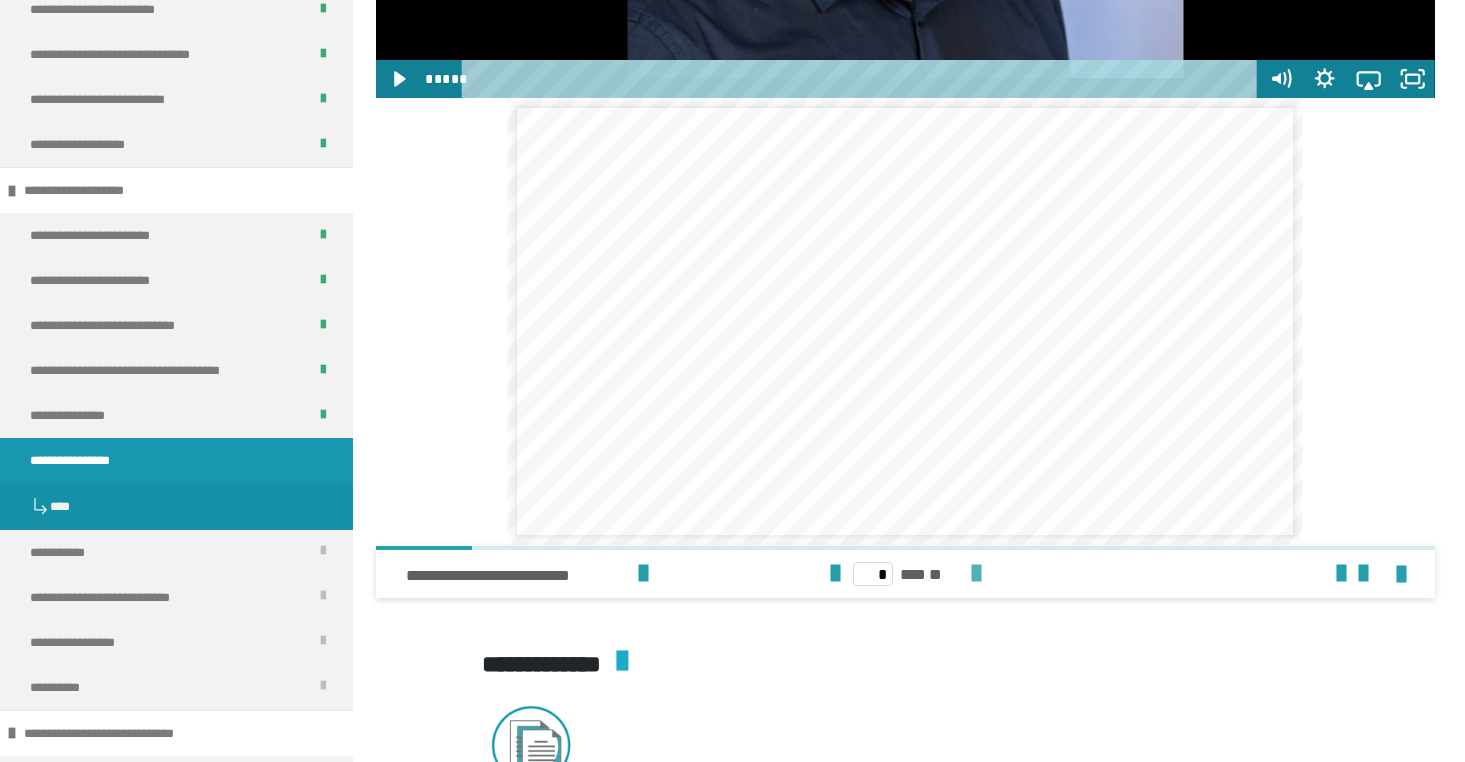 click at bounding box center (976, 574) 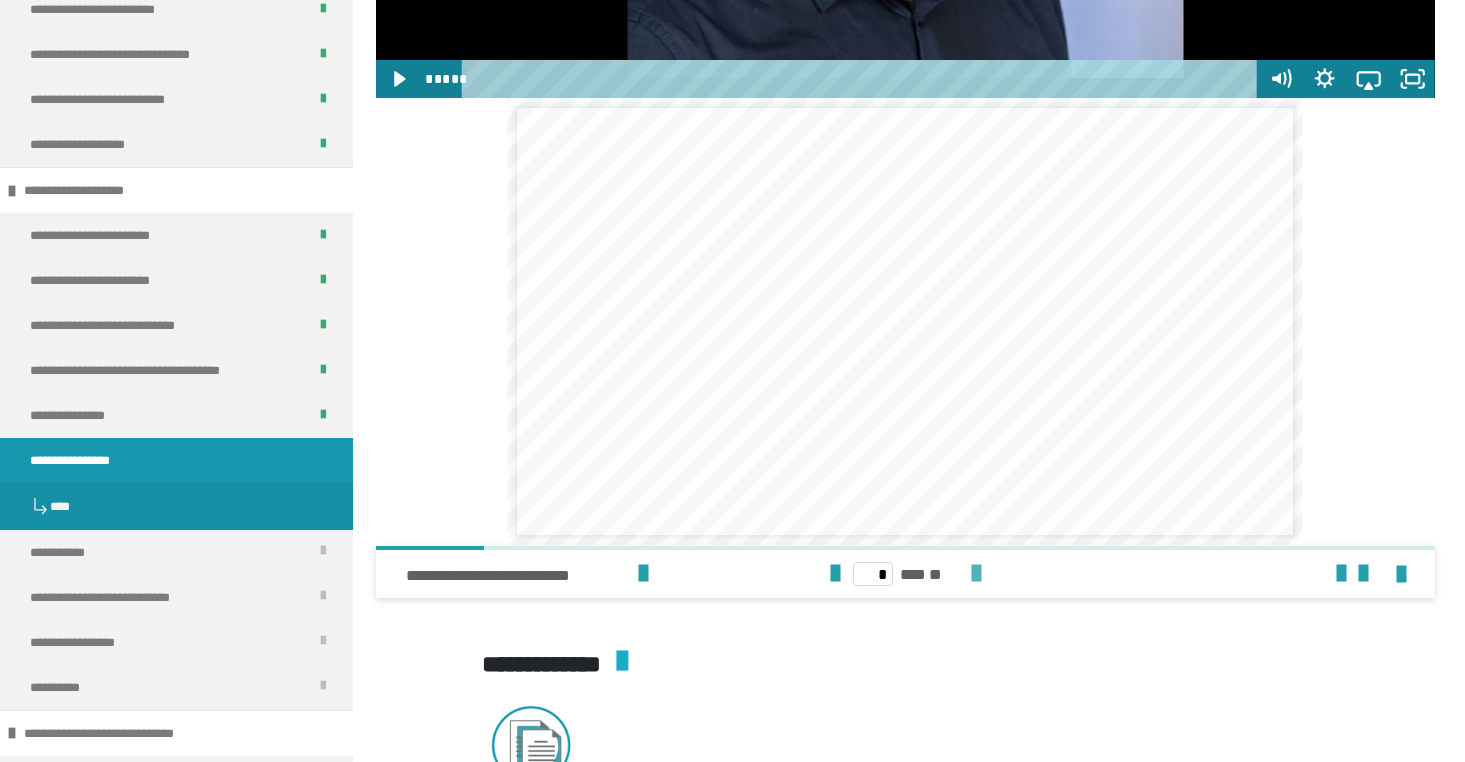 click at bounding box center (976, 574) 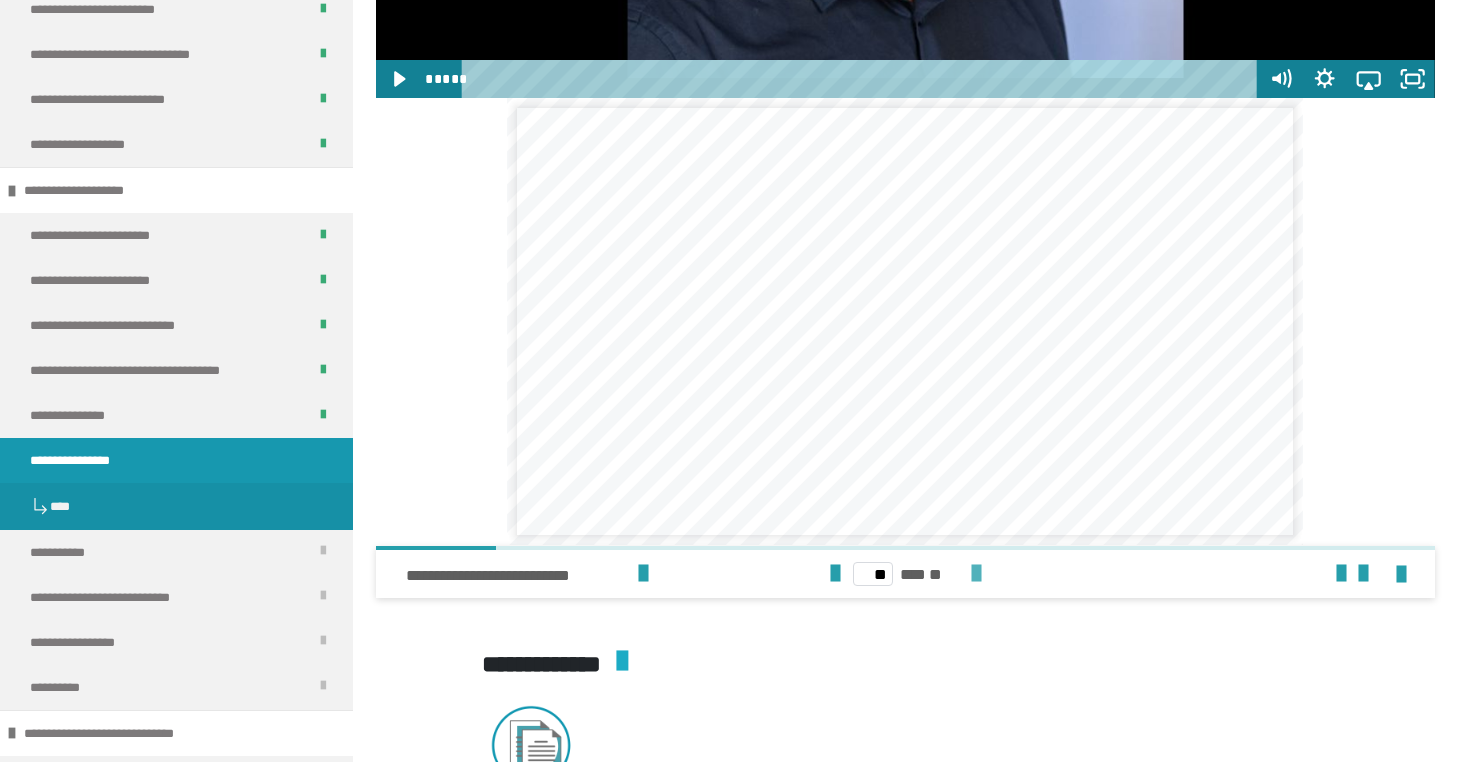 click at bounding box center [976, 574] 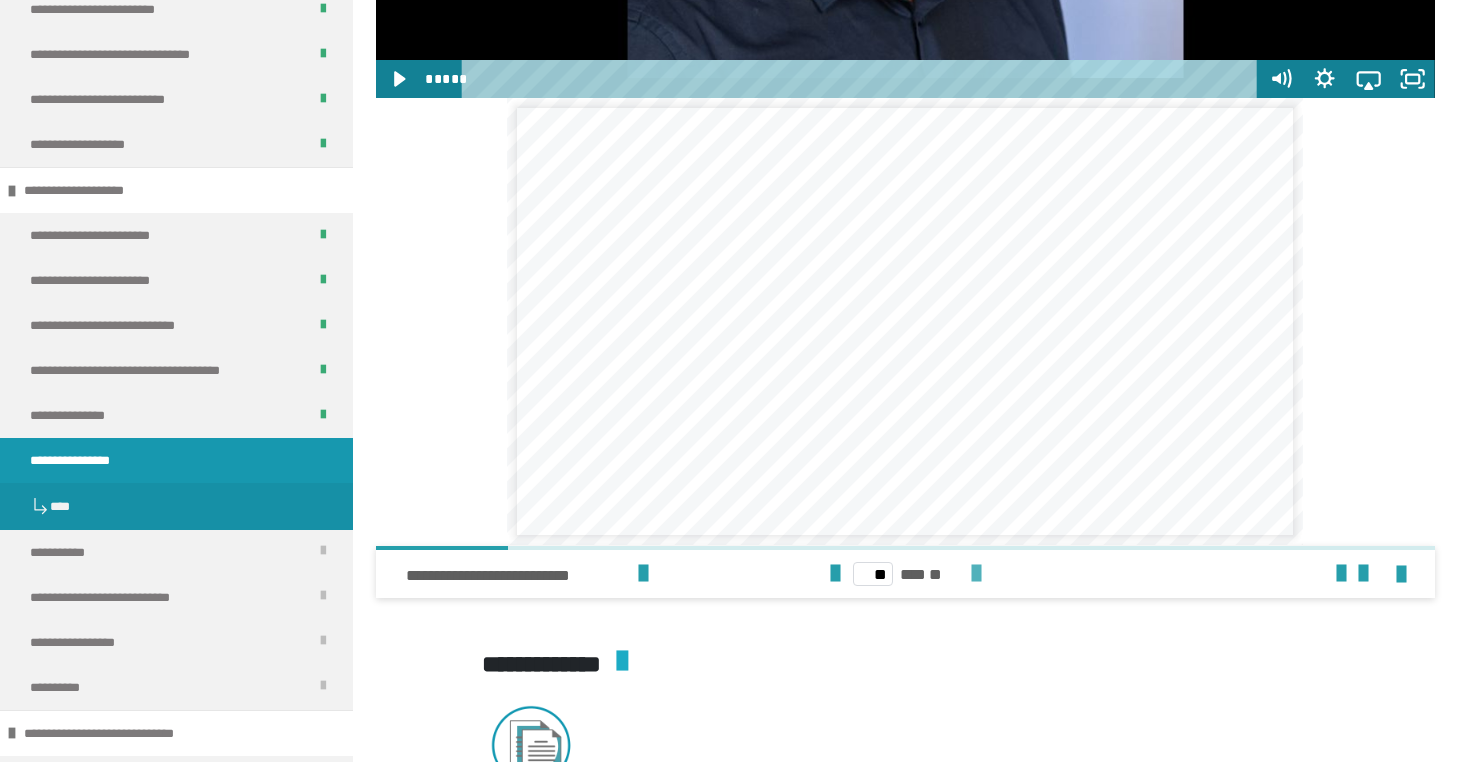 click at bounding box center [976, 574] 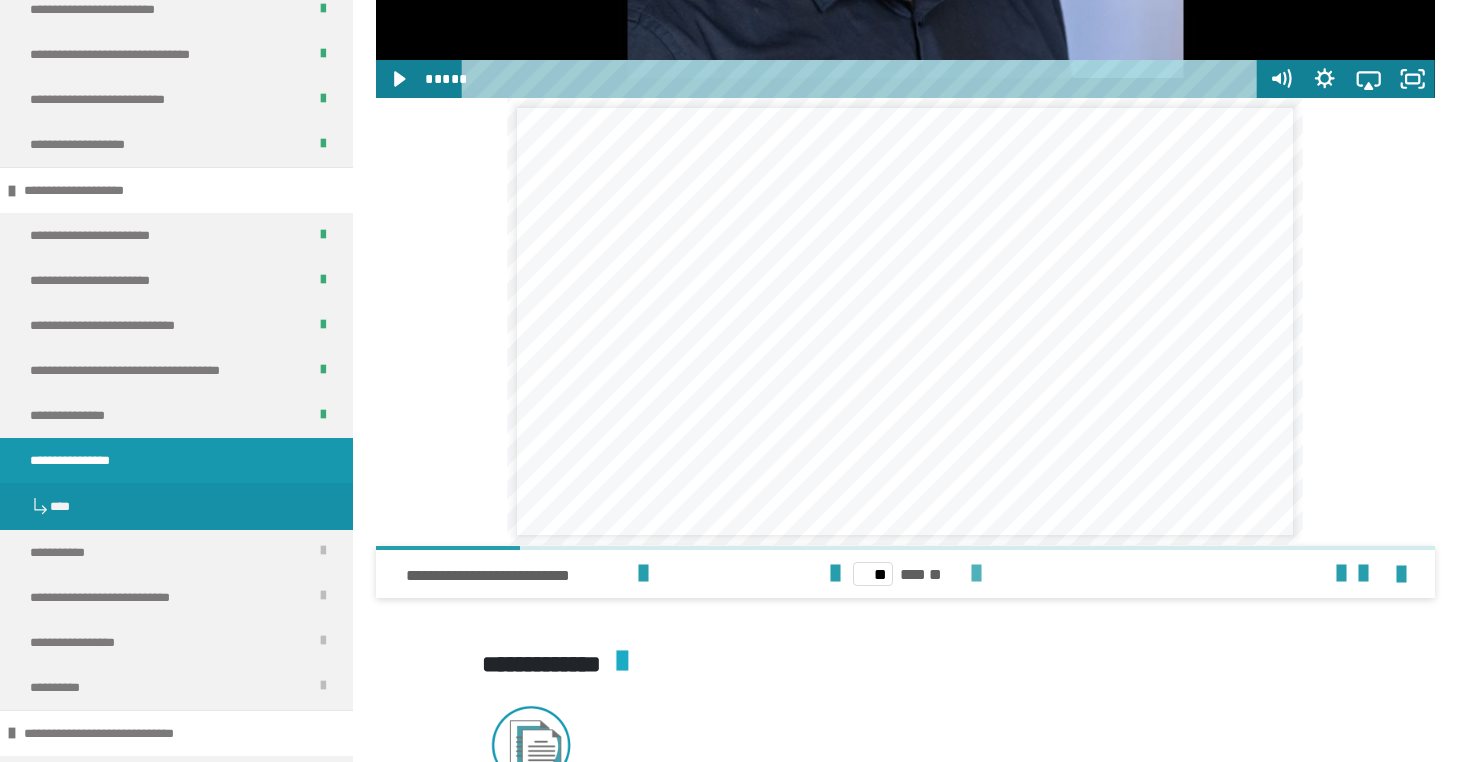 click at bounding box center [976, 574] 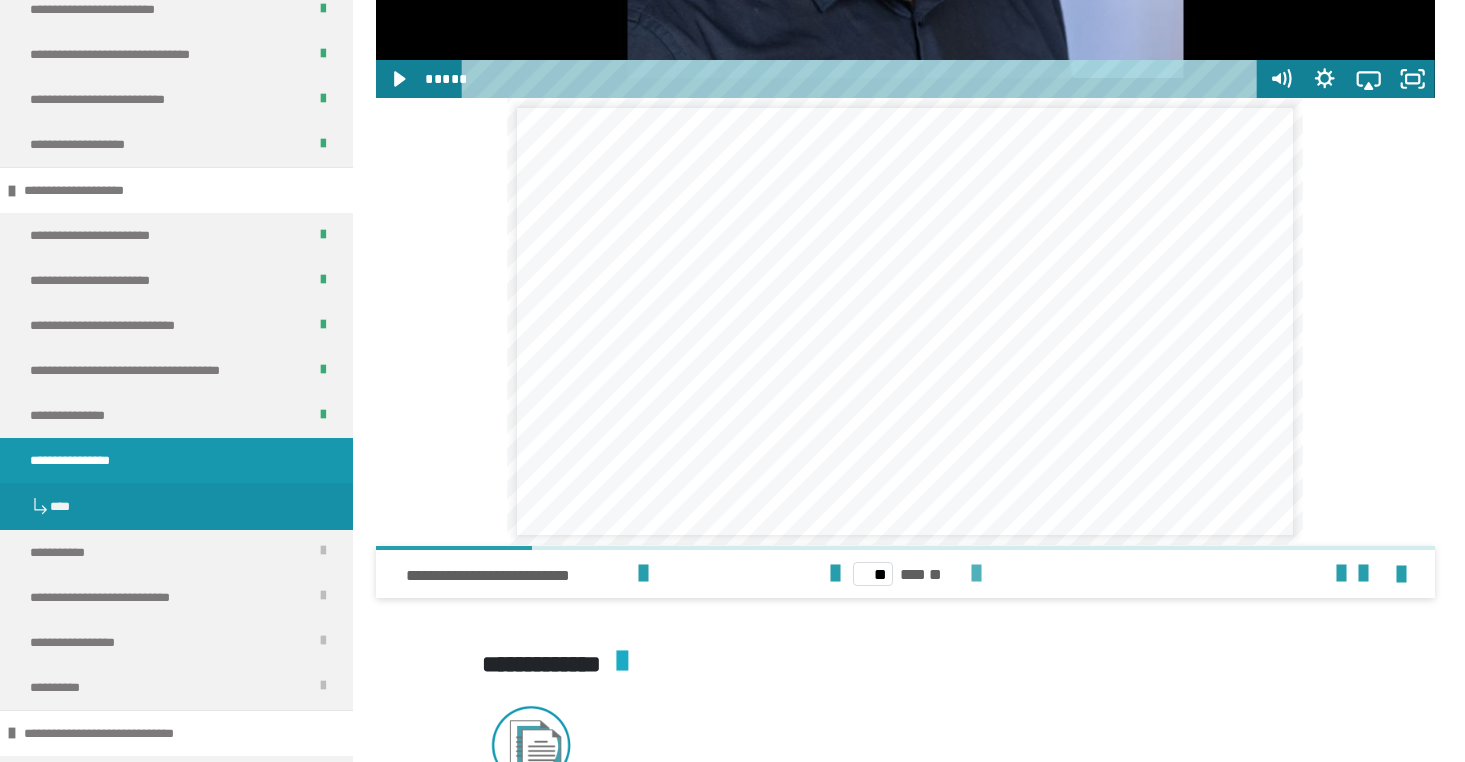 click at bounding box center (976, 574) 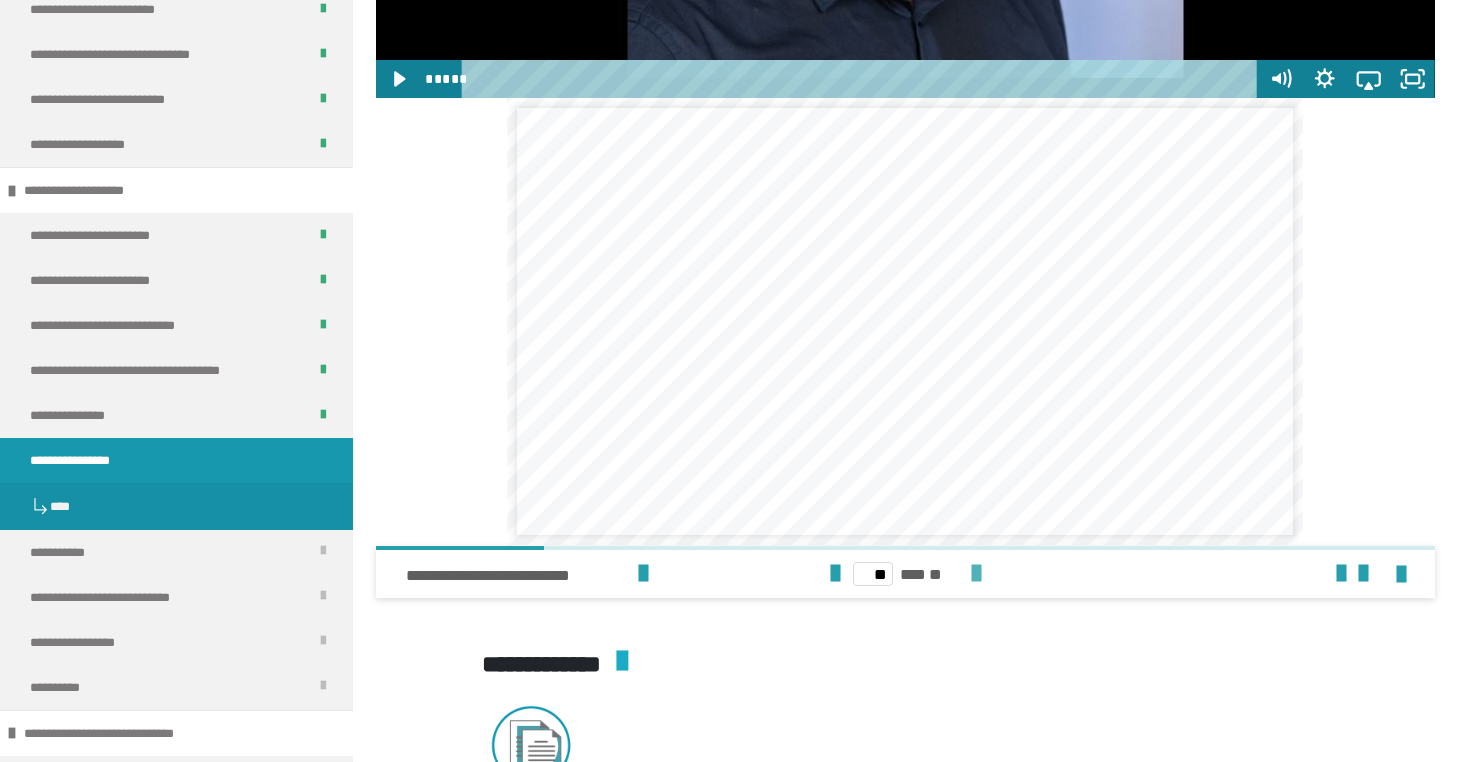 click at bounding box center (976, 574) 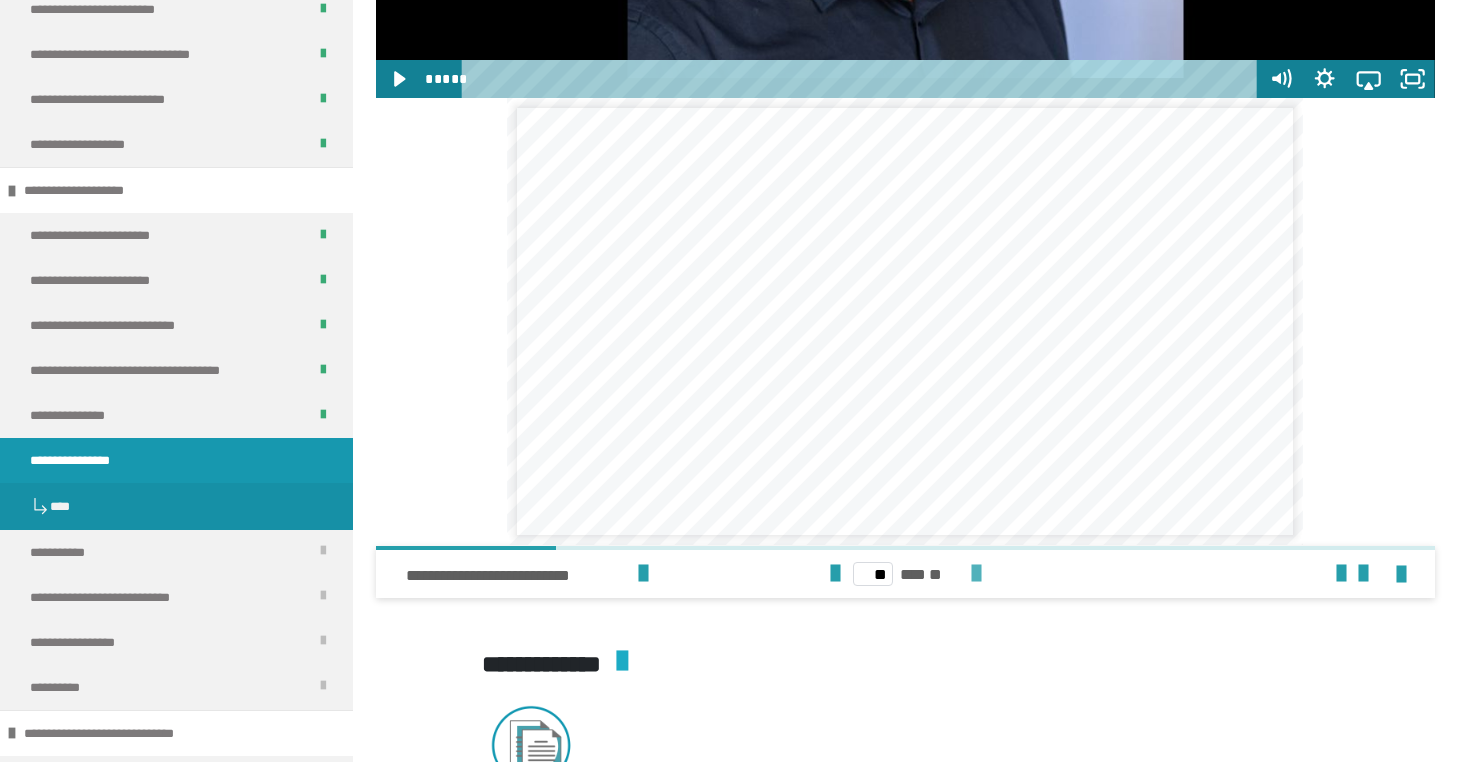 click at bounding box center [976, 574] 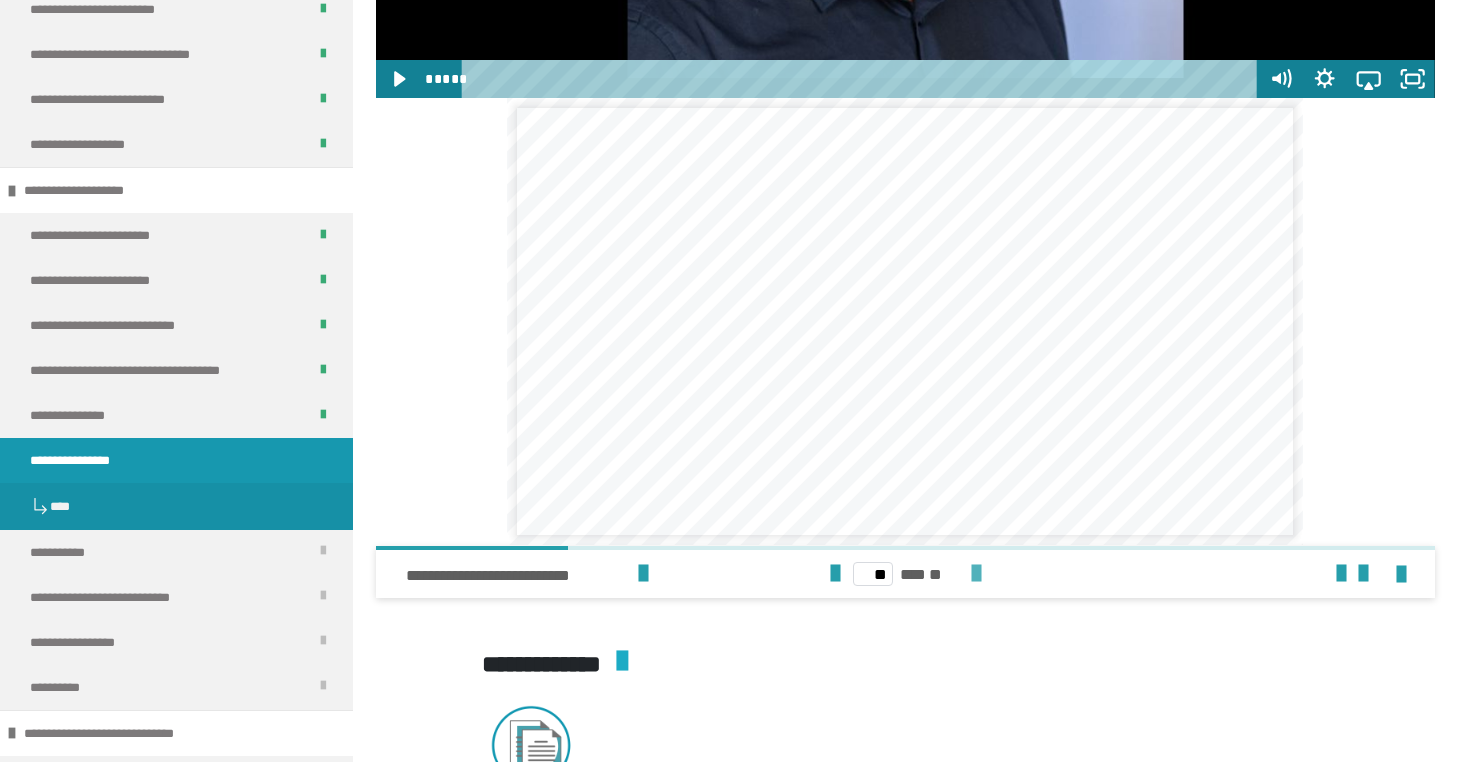 click at bounding box center [976, 574] 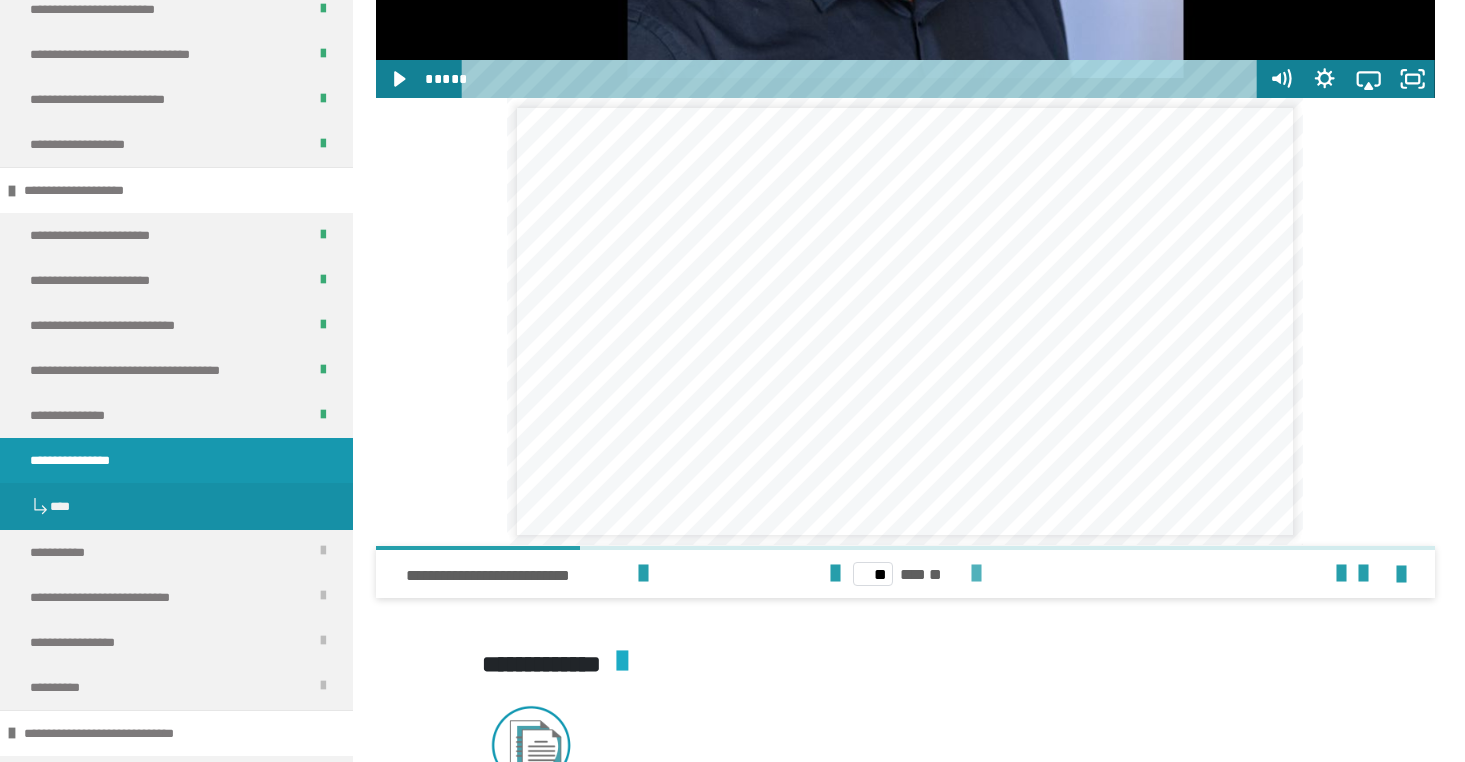 click at bounding box center (976, 574) 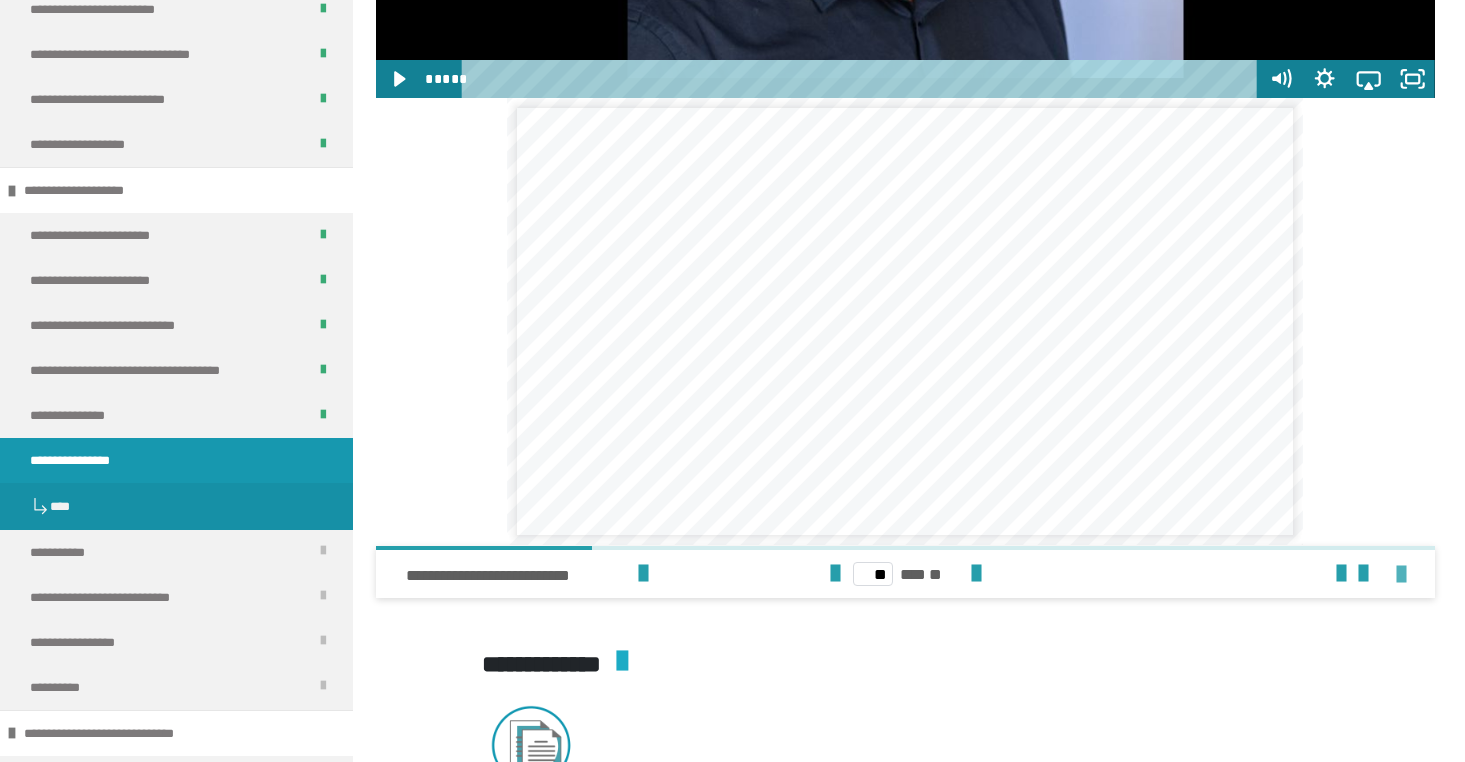 click at bounding box center (1401, 575) 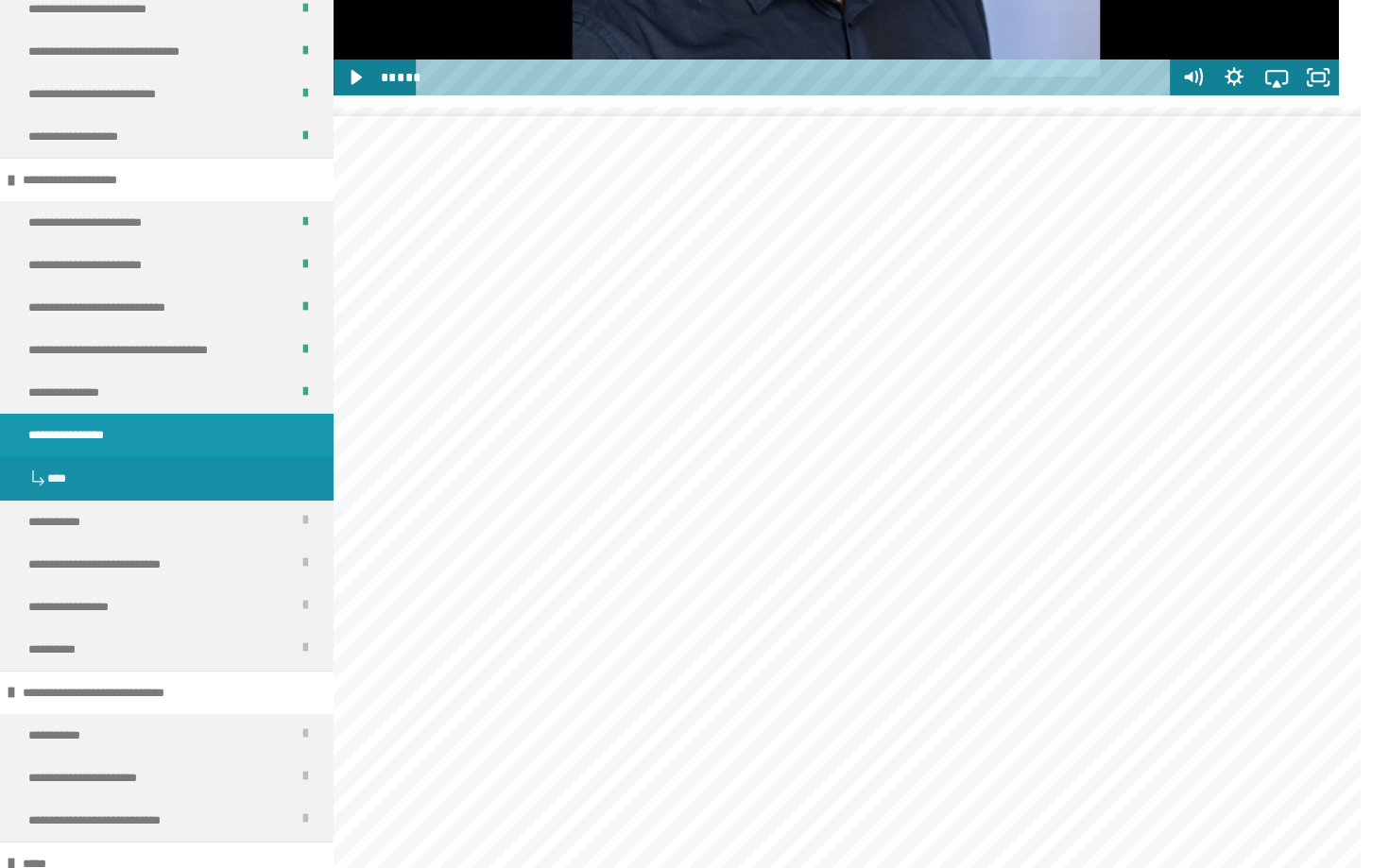 click at bounding box center (914, 909) 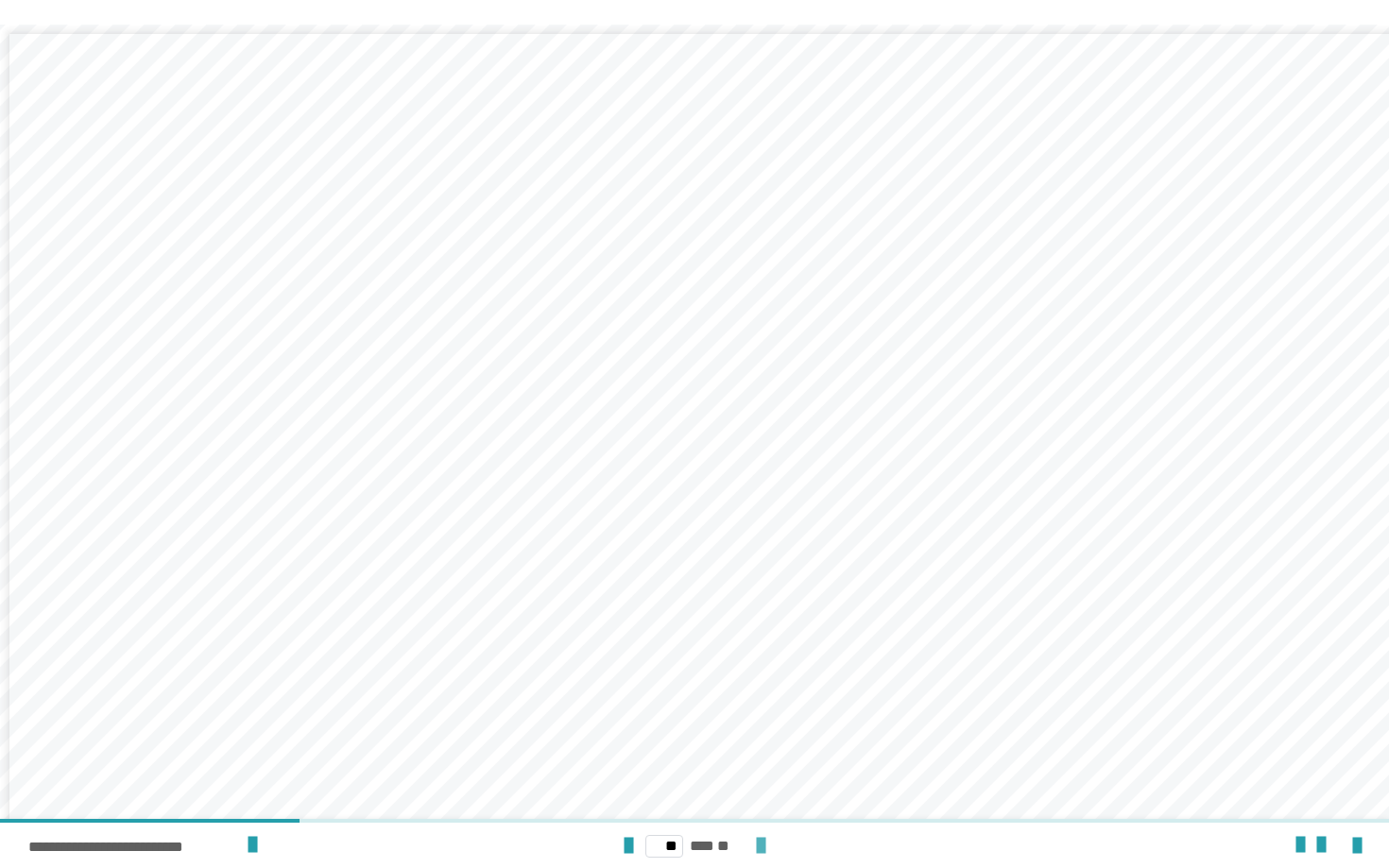 click at bounding box center (761, 846) 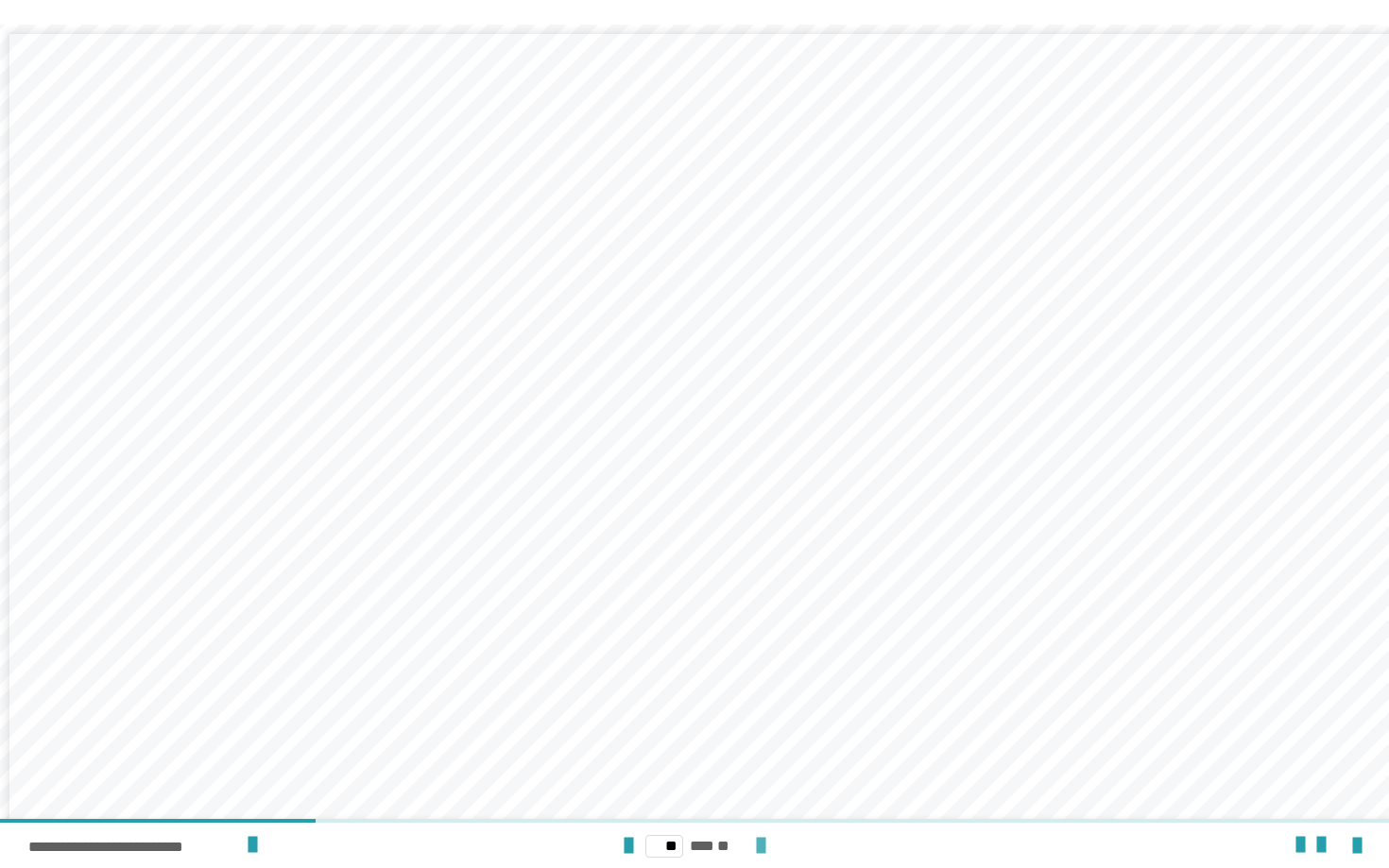 click at bounding box center [761, 846] 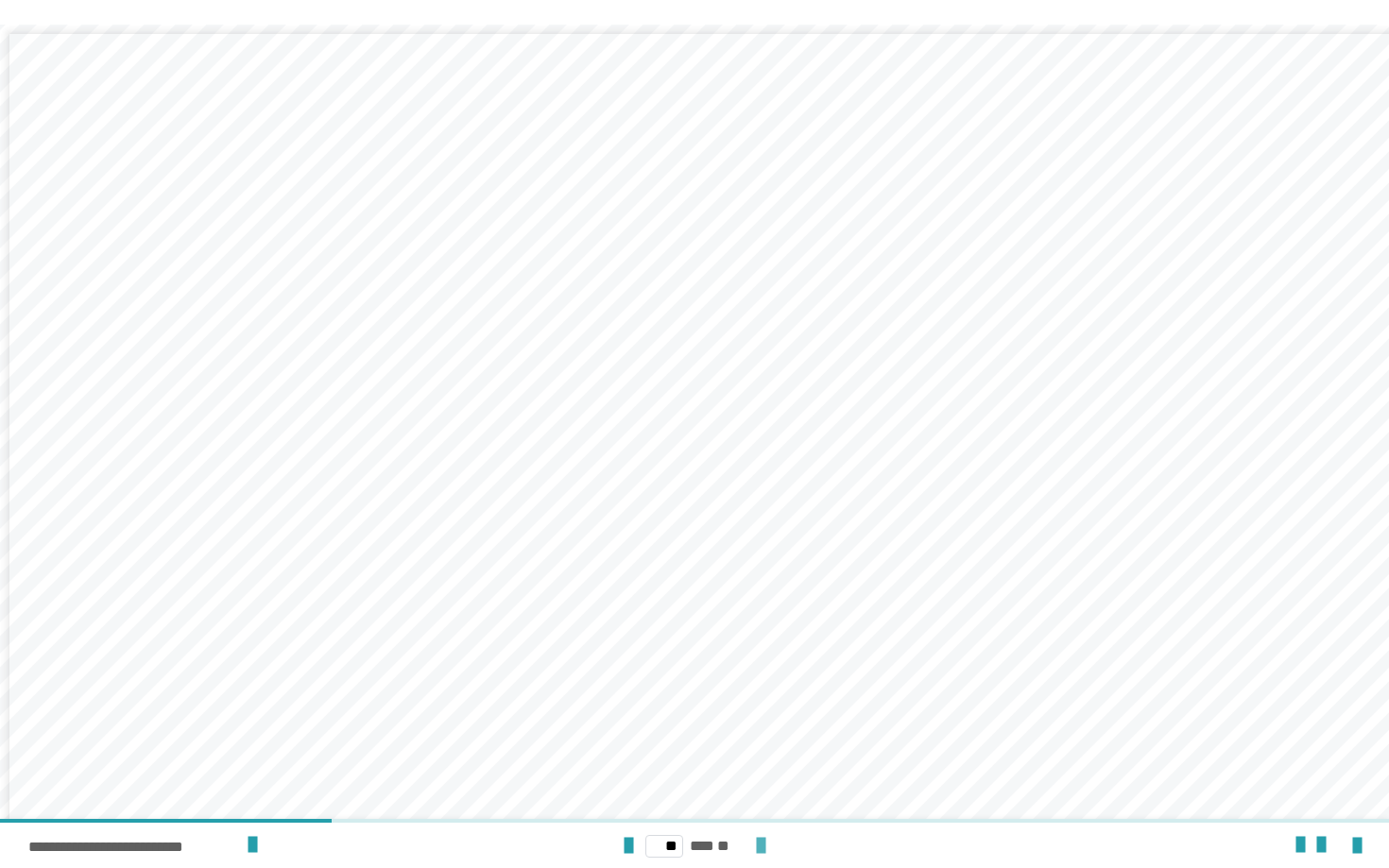 click at bounding box center (761, 846) 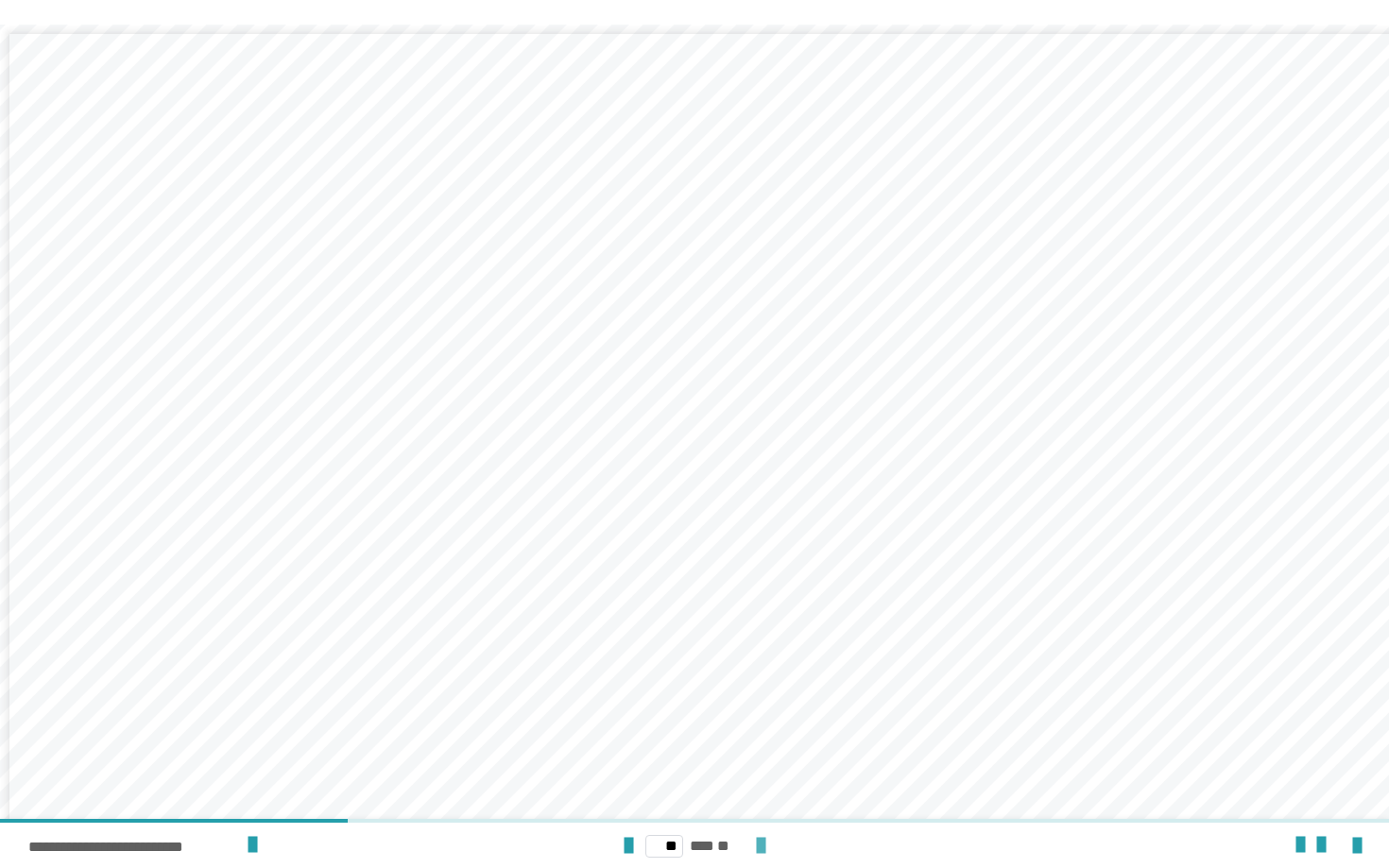 click at bounding box center (761, 846) 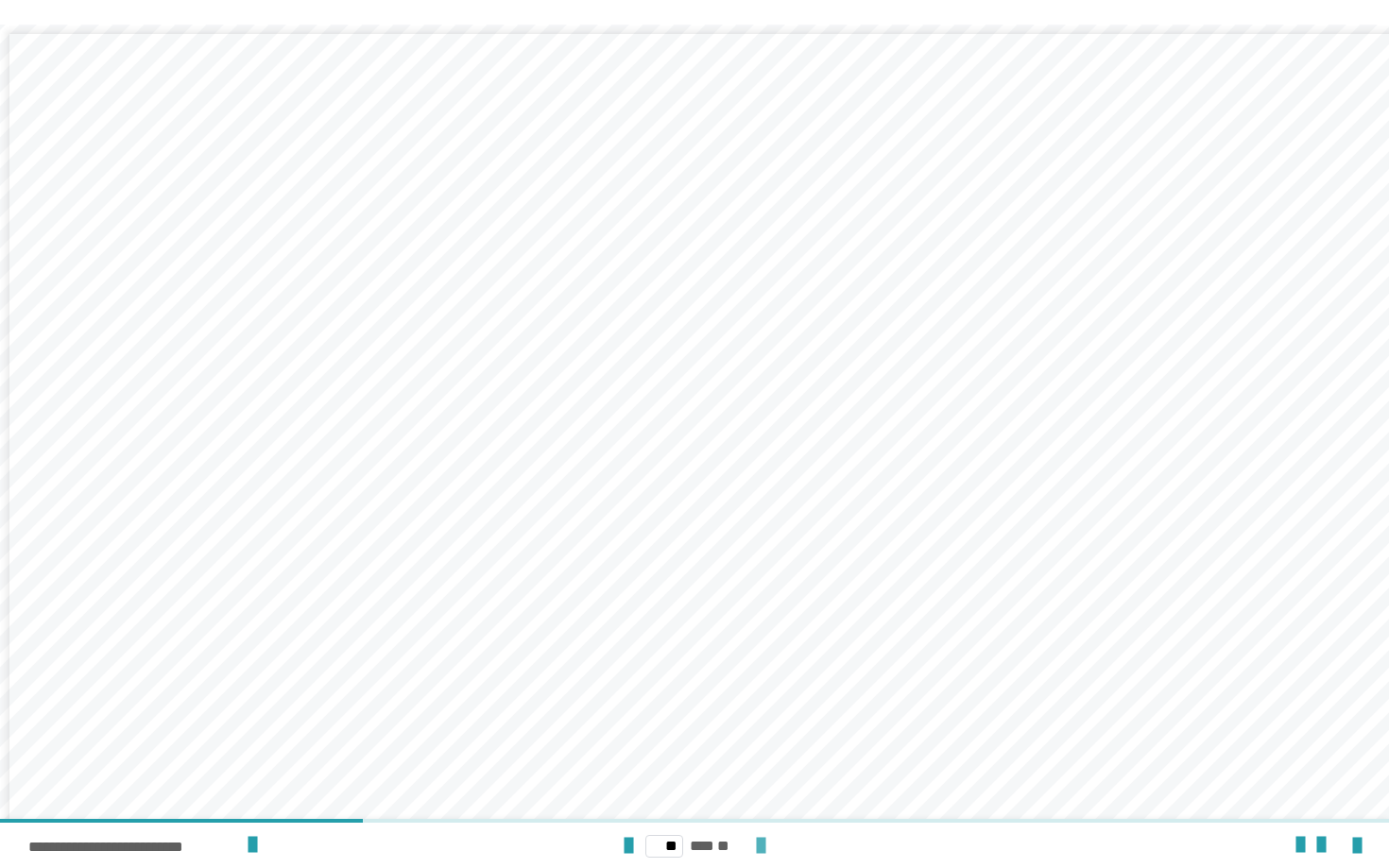 click at bounding box center (761, 846) 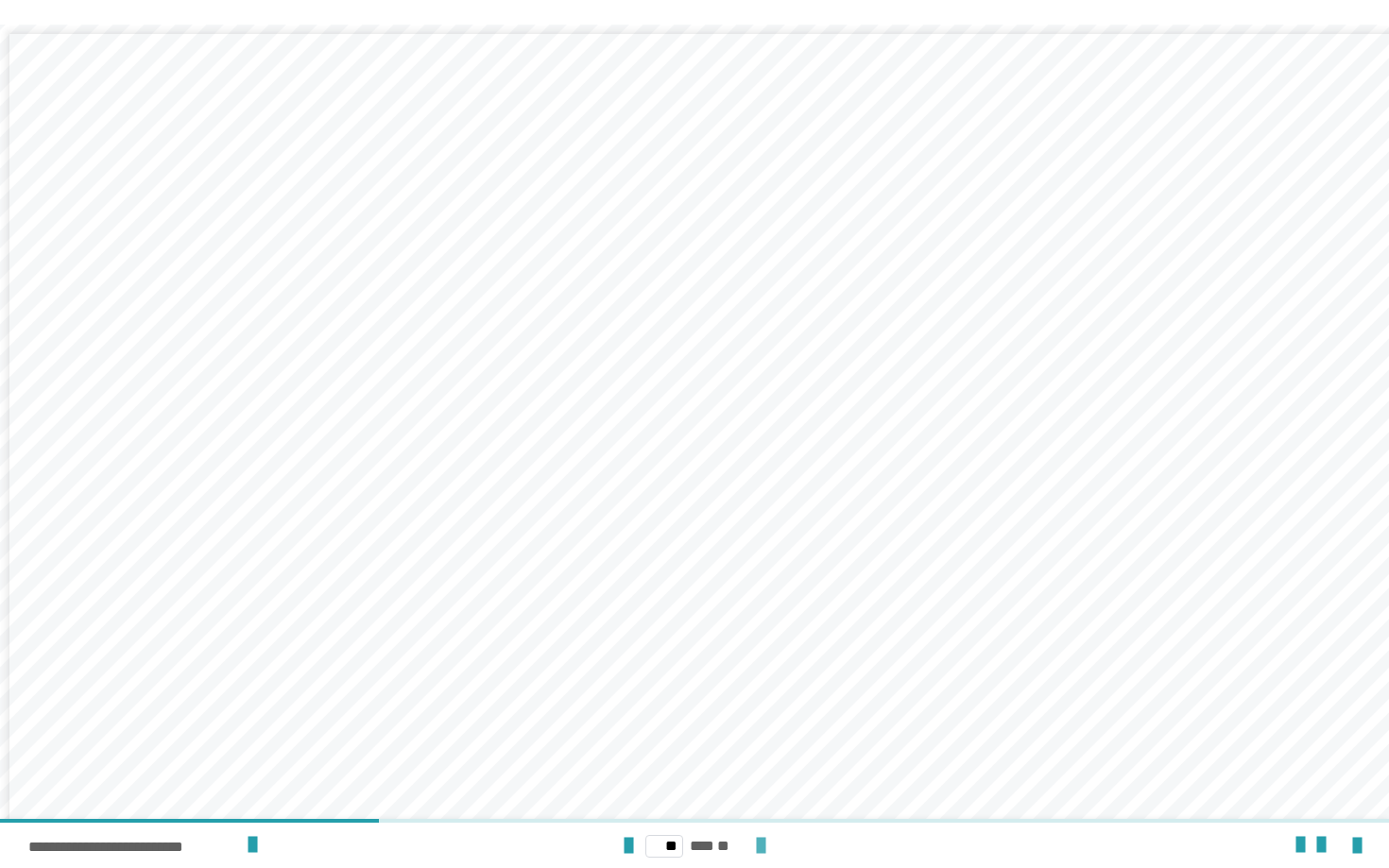 click at bounding box center [761, 846] 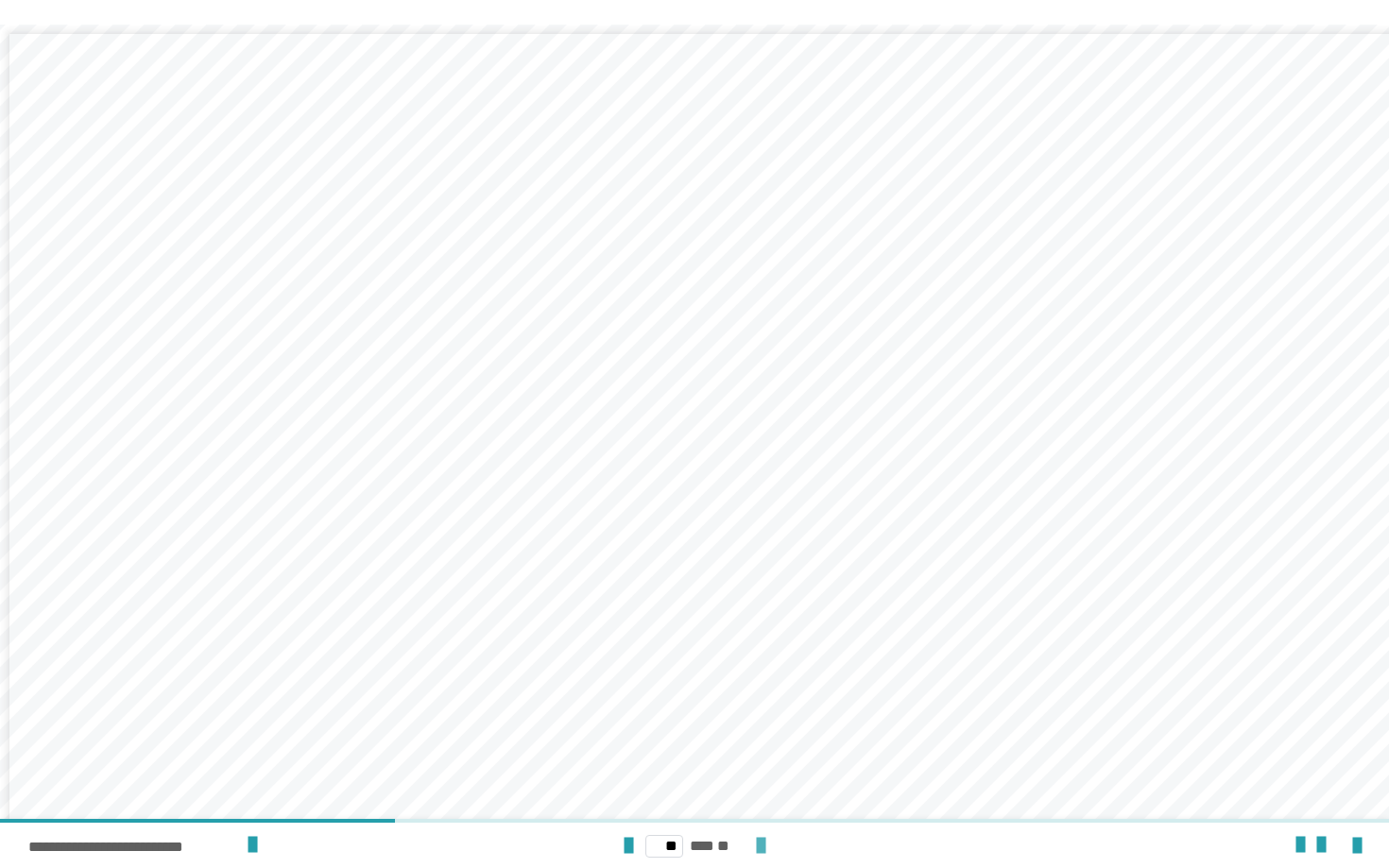 click at bounding box center [761, 846] 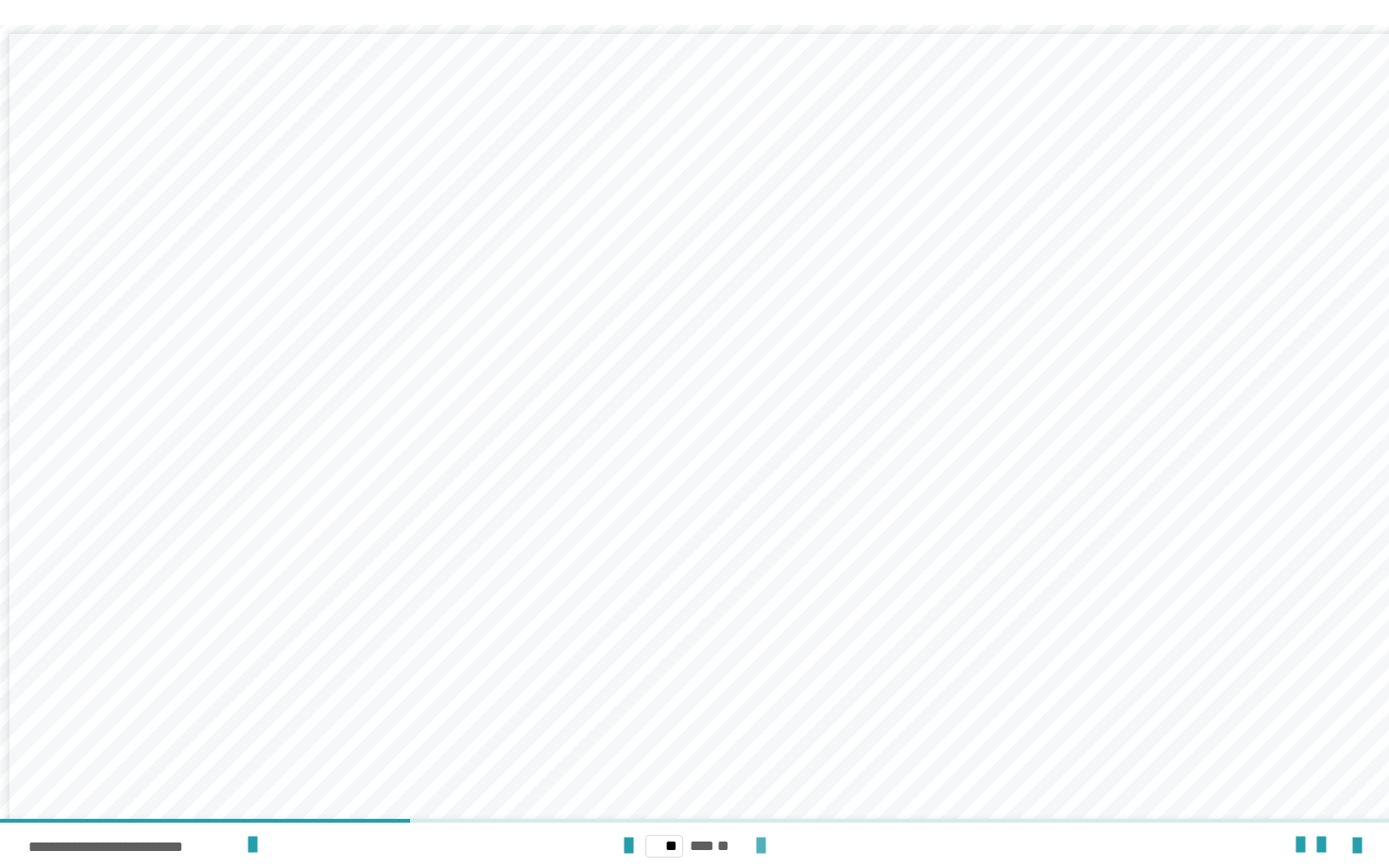 click at bounding box center (761, 846) 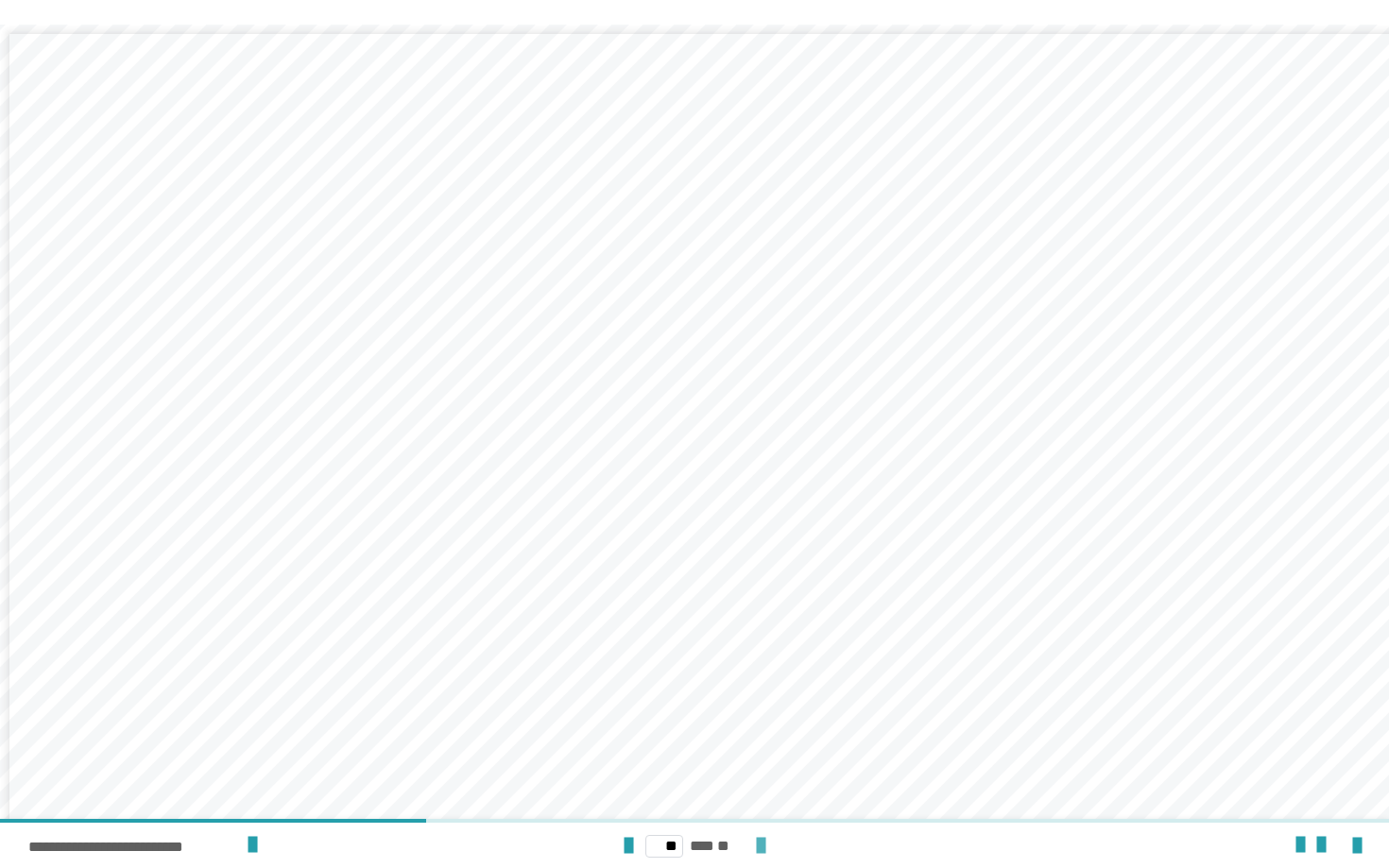 click at bounding box center (761, 846) 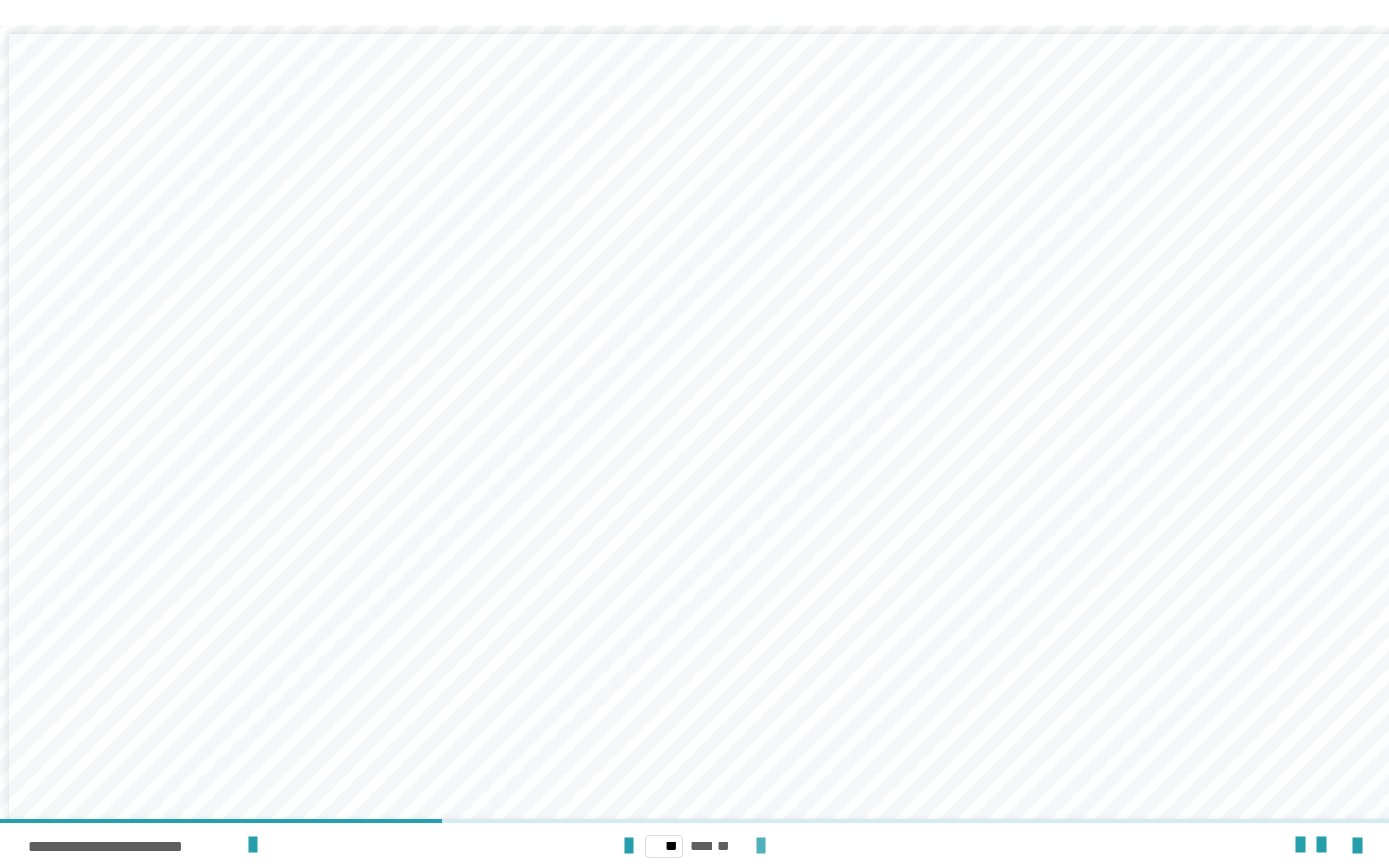 click at bounding box center [761, 846] 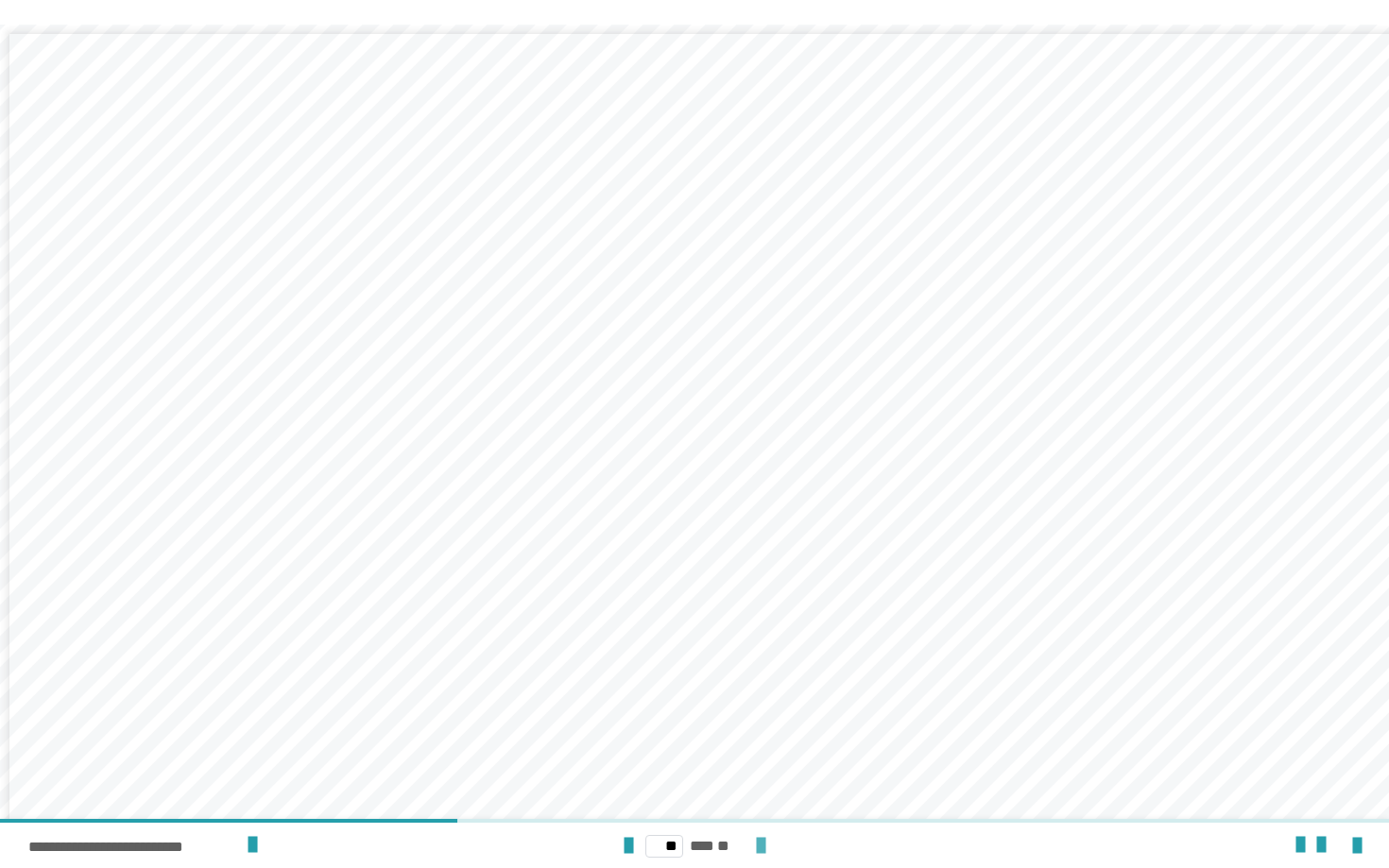 click at bounding box center [761, 846] 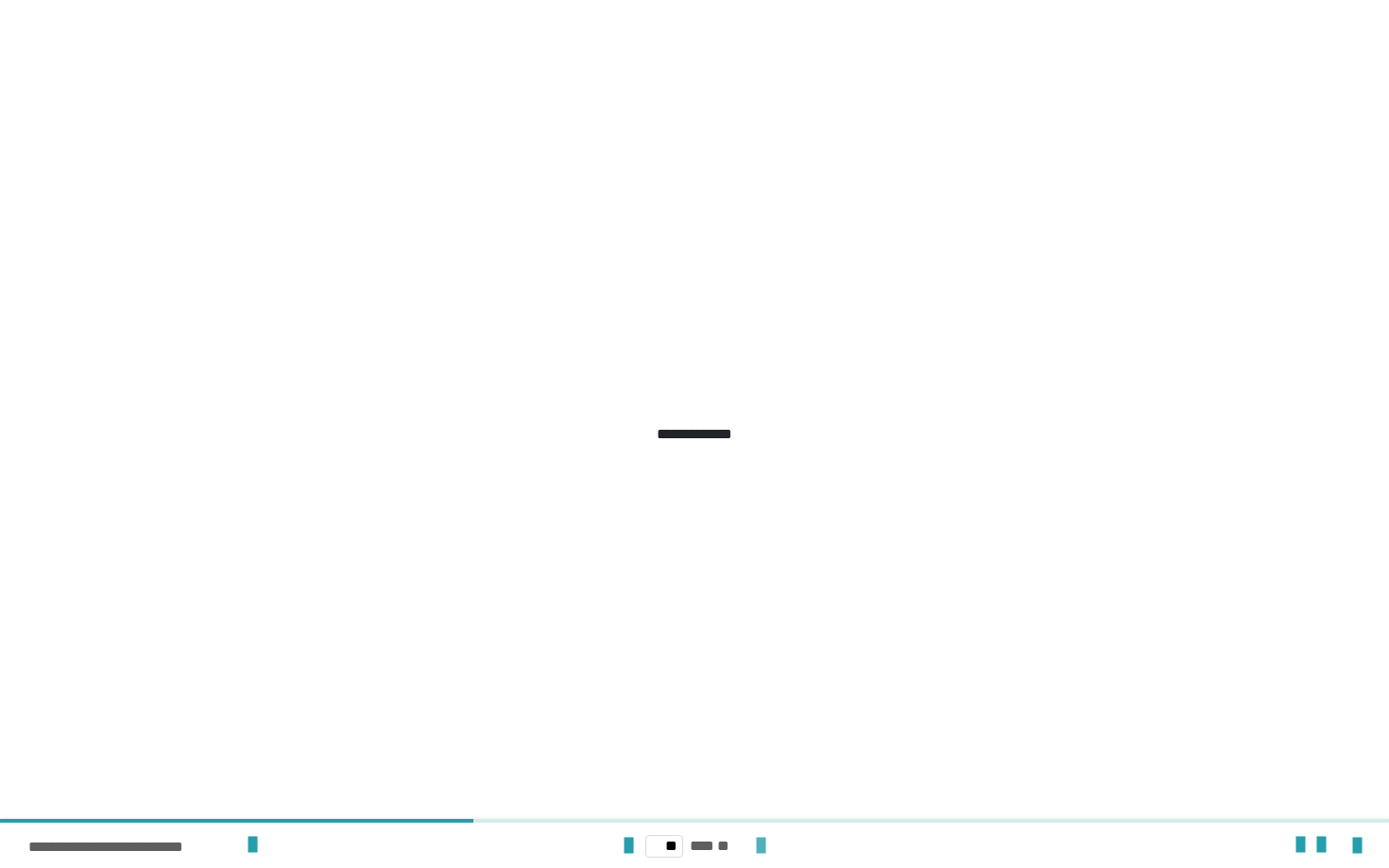 click at bounding box center [761, 846] 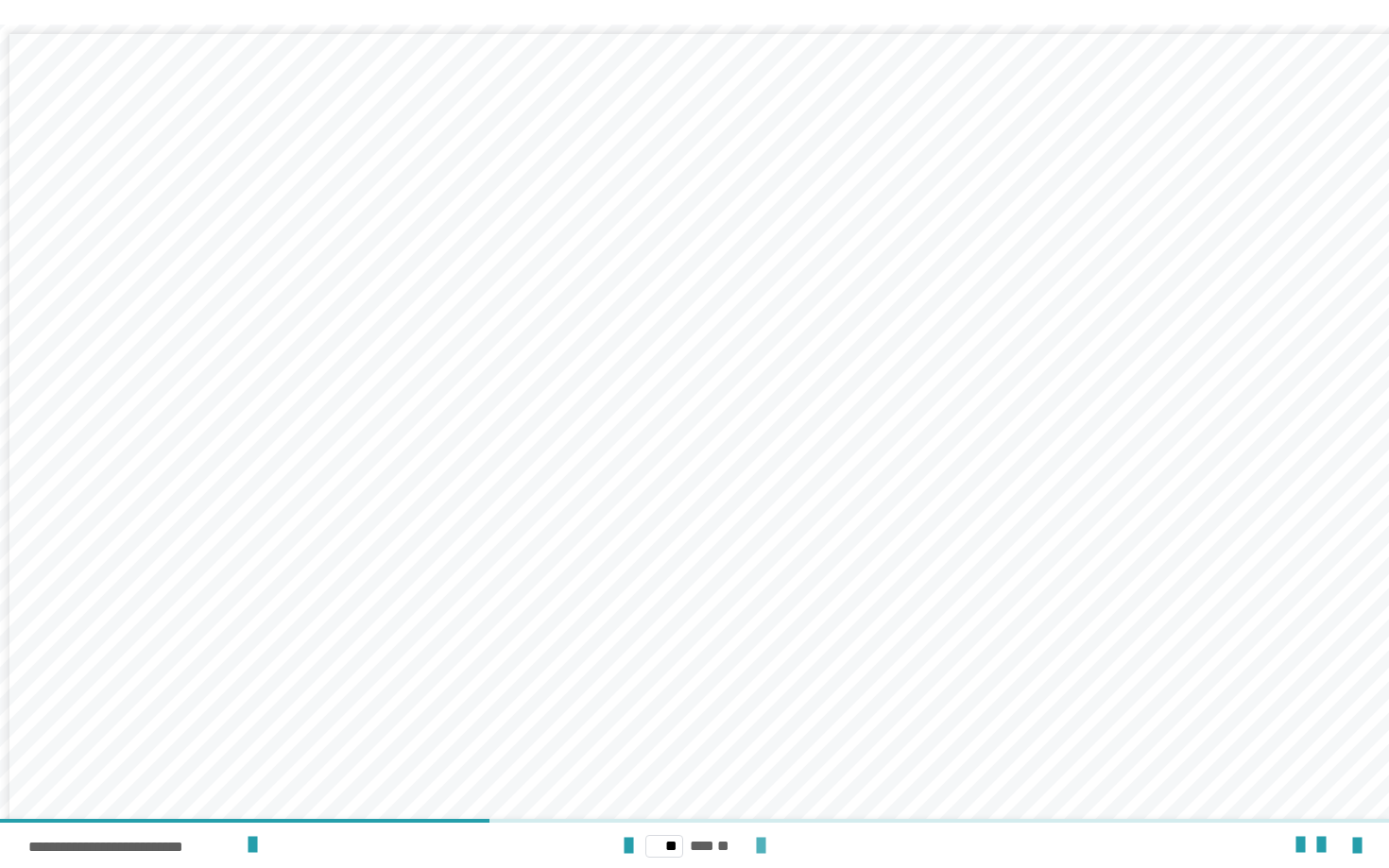 click at bounding box center [761, 846] 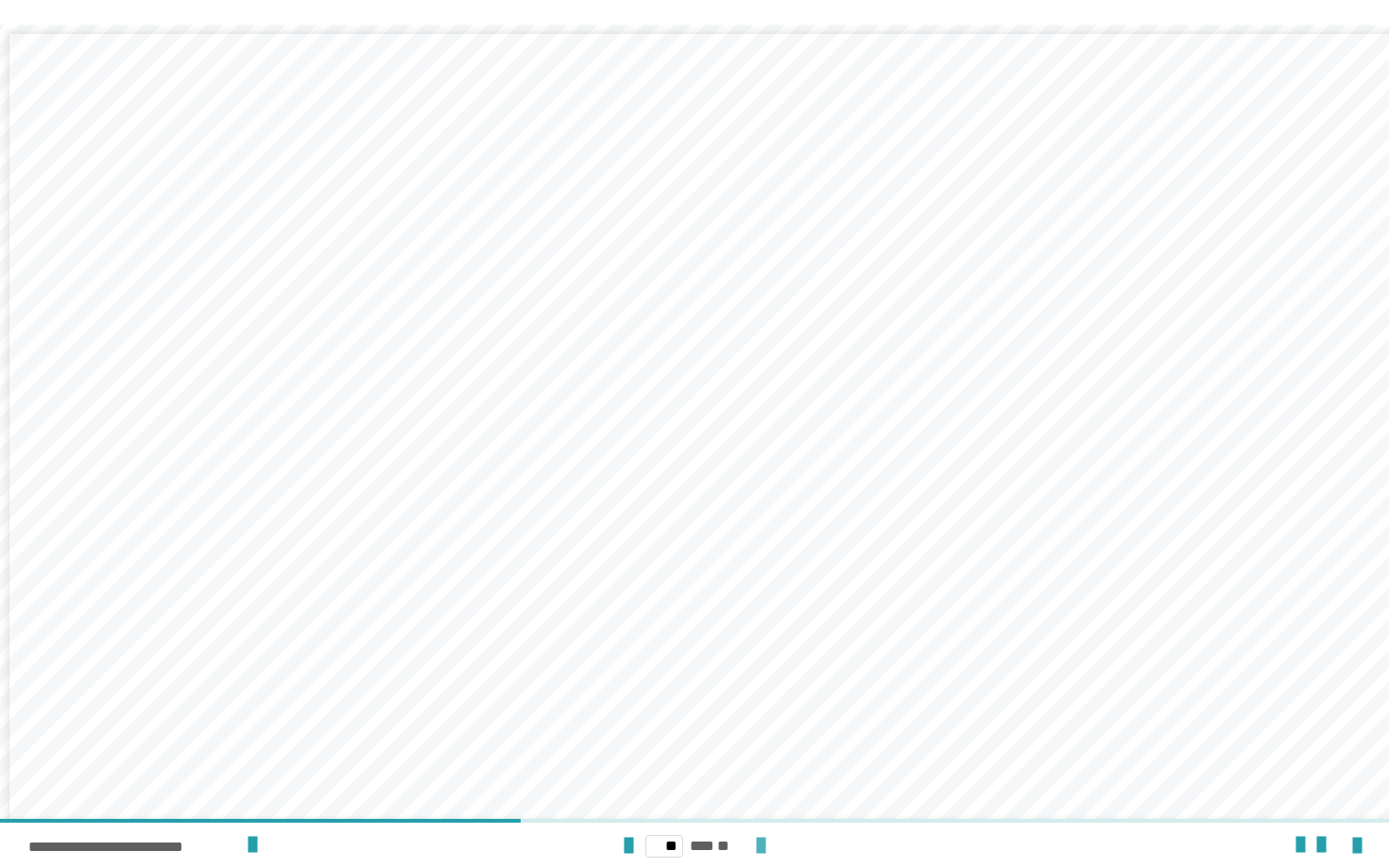 click at bounding box center (761, 846) 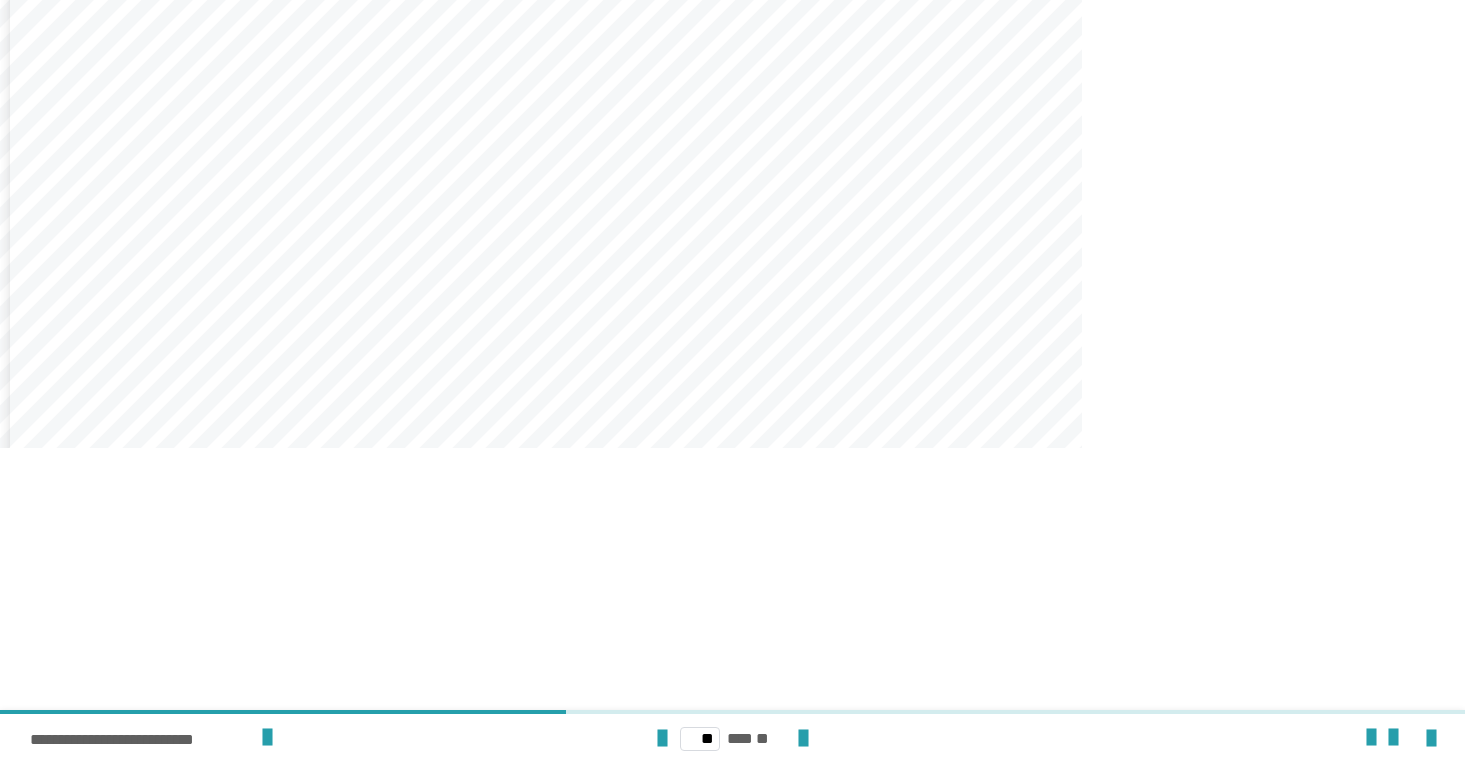 scroll, scrollTop: 0, scrollLeft: 0, axis: both 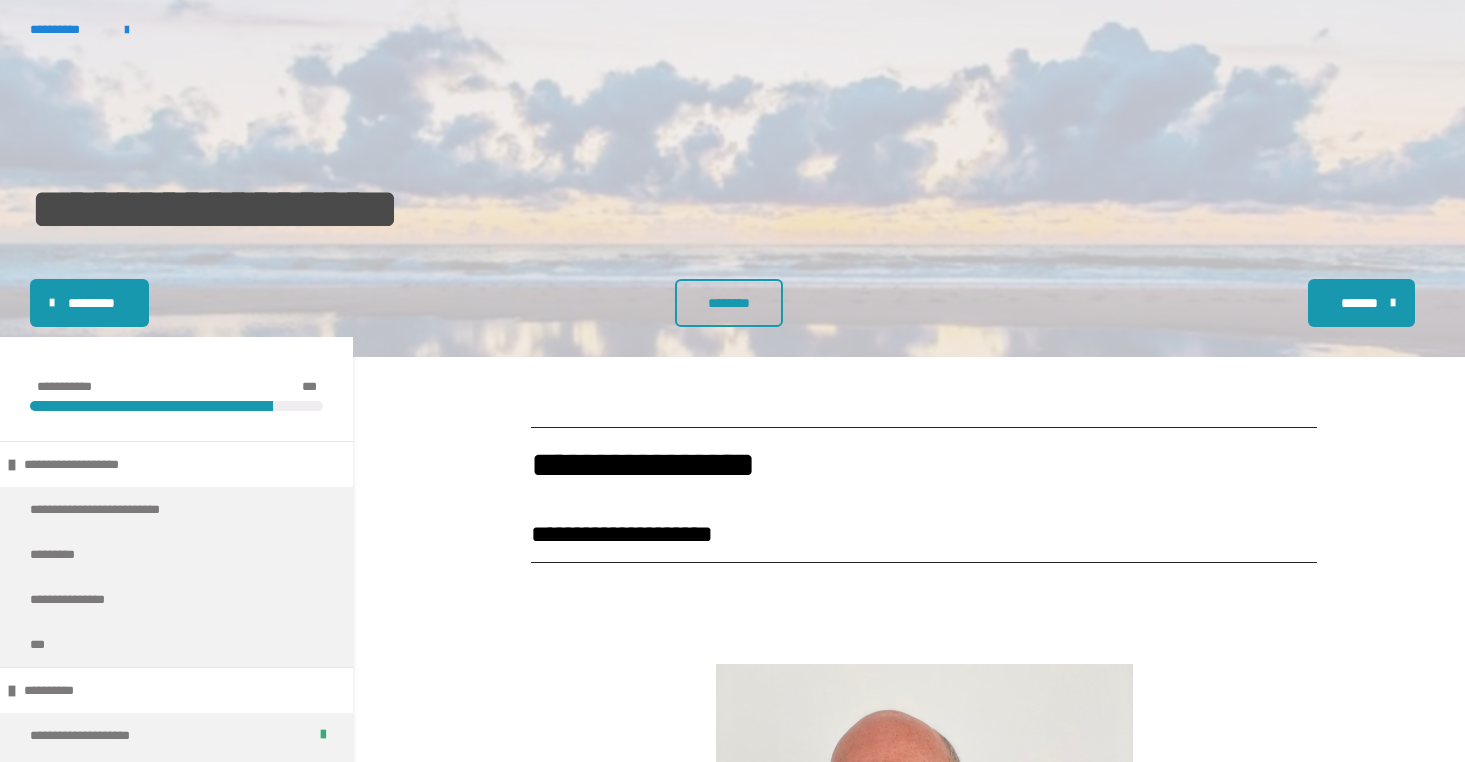 click on "********" at bounding box center [729, 303] 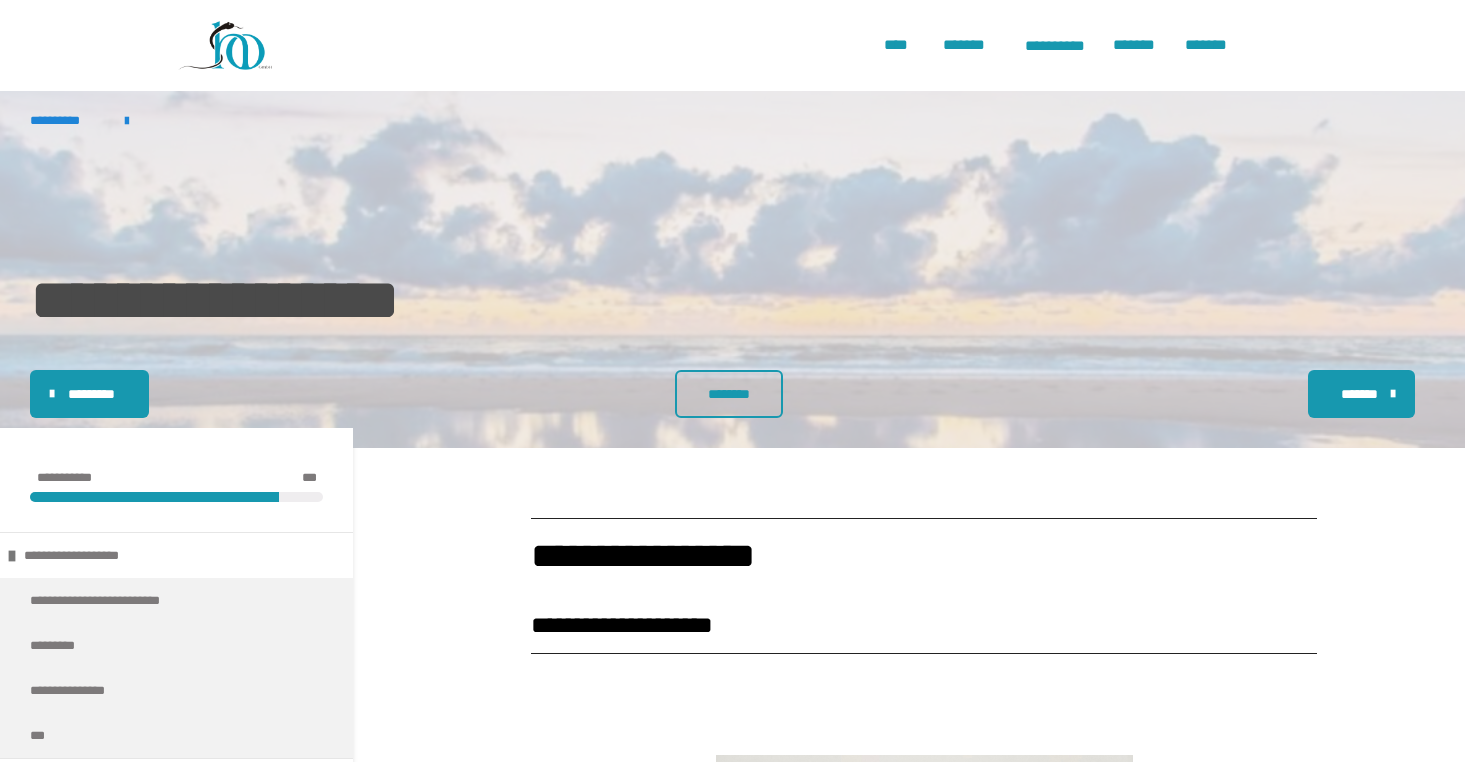 click on "********" at bounding box center (729, 394) 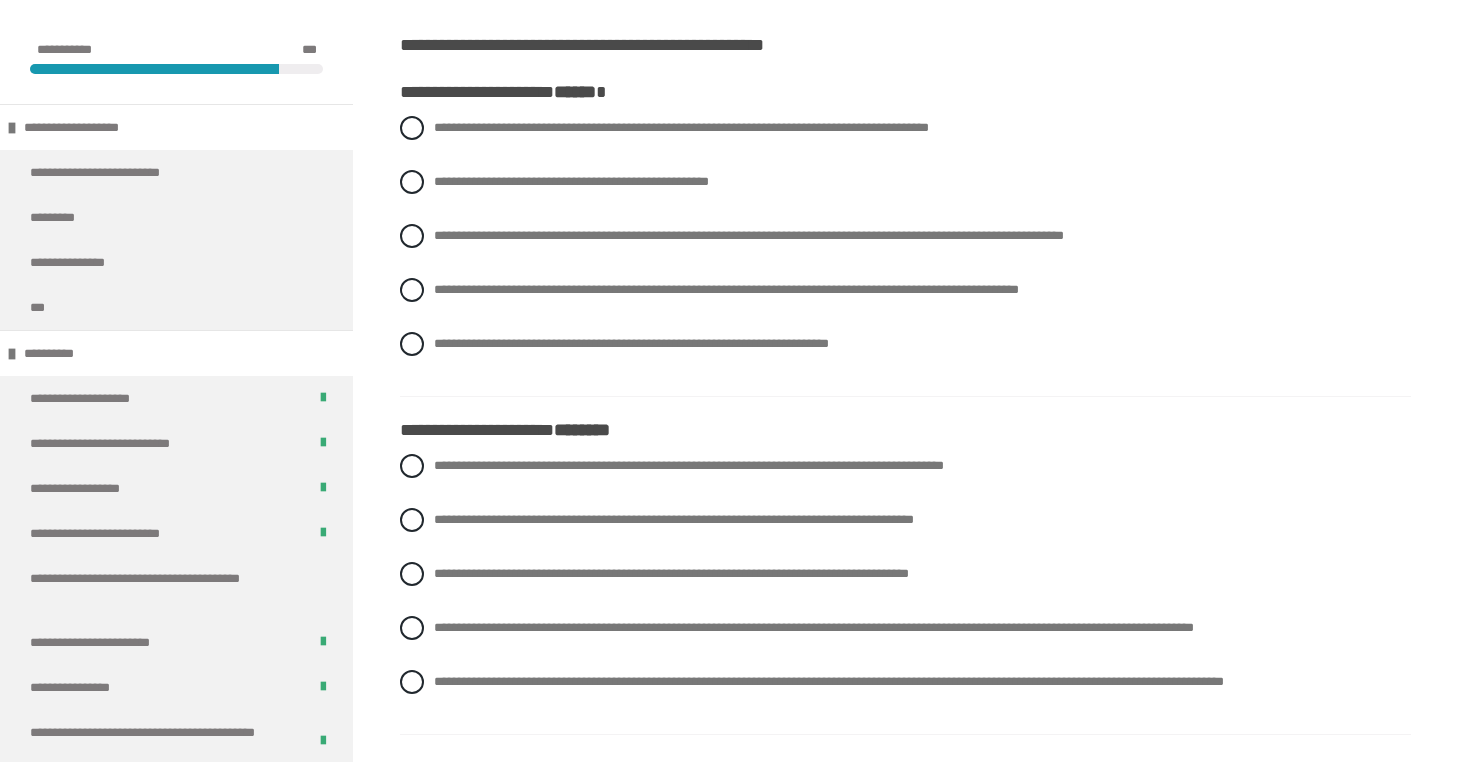 scroll, scrollTop: 475, scrollLeft: 0, axis: vertical 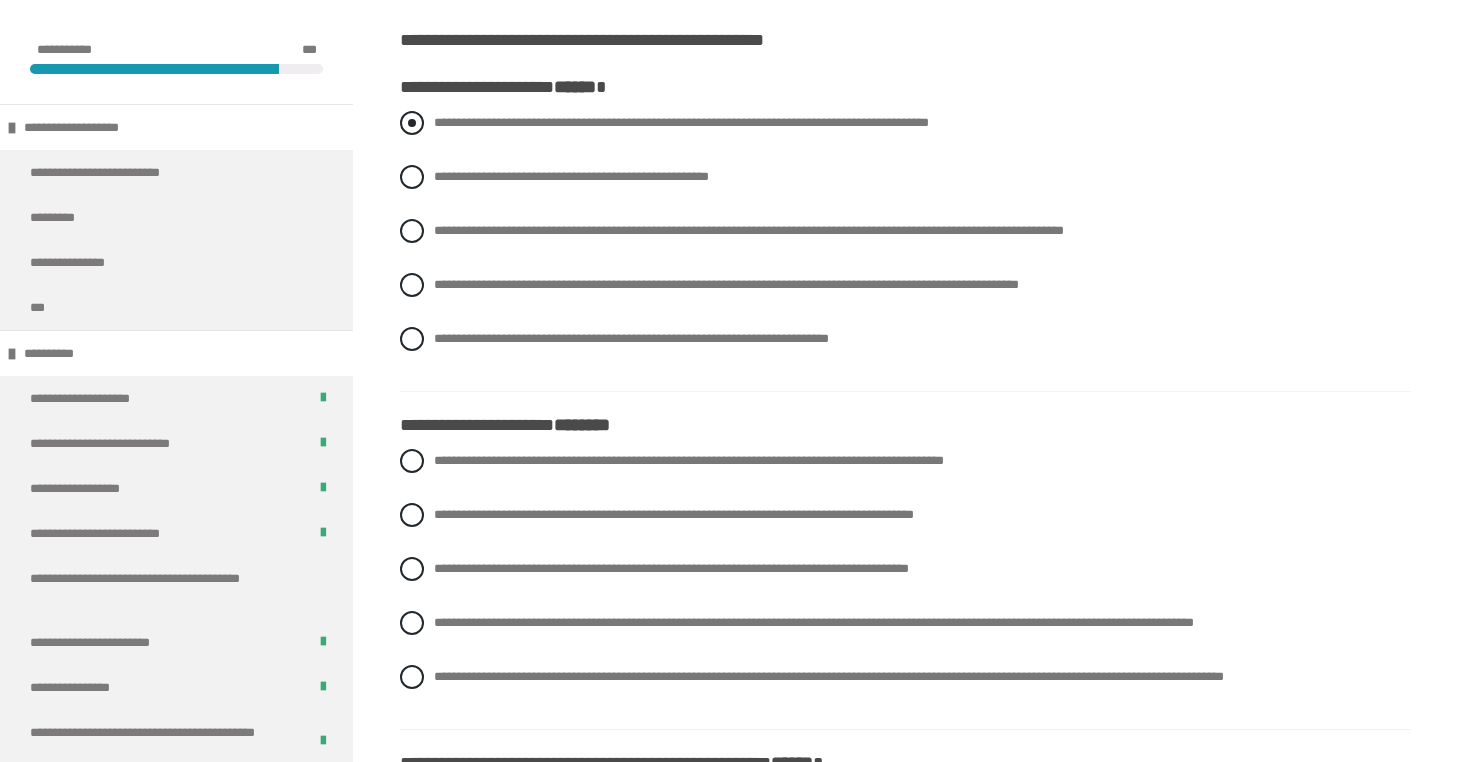 click on "**********" at bounding box center [681, 122] 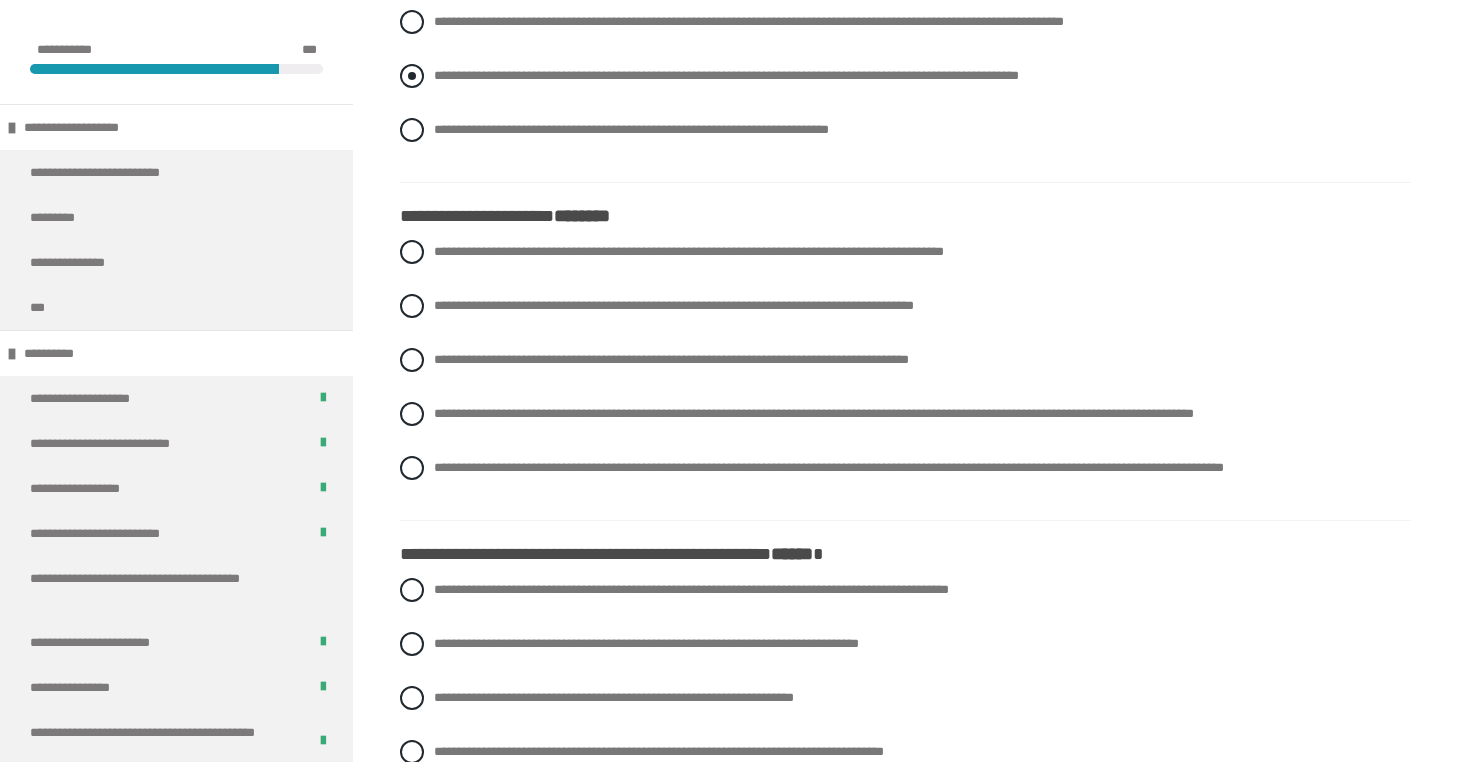 scroll, scrollTop: 711, scrollLeft: 0, axis: vertical 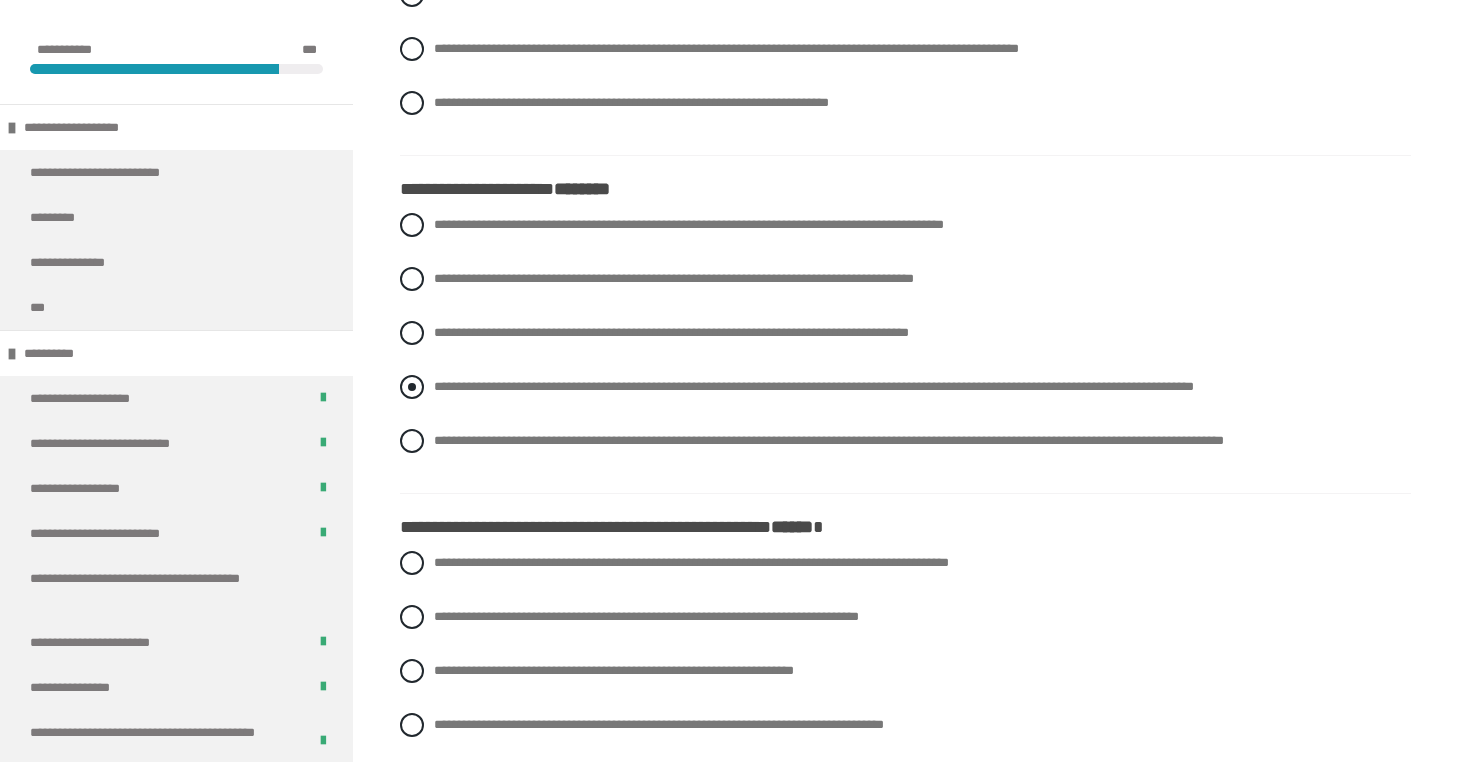 click on "**********" at bounding box center (814, 386) 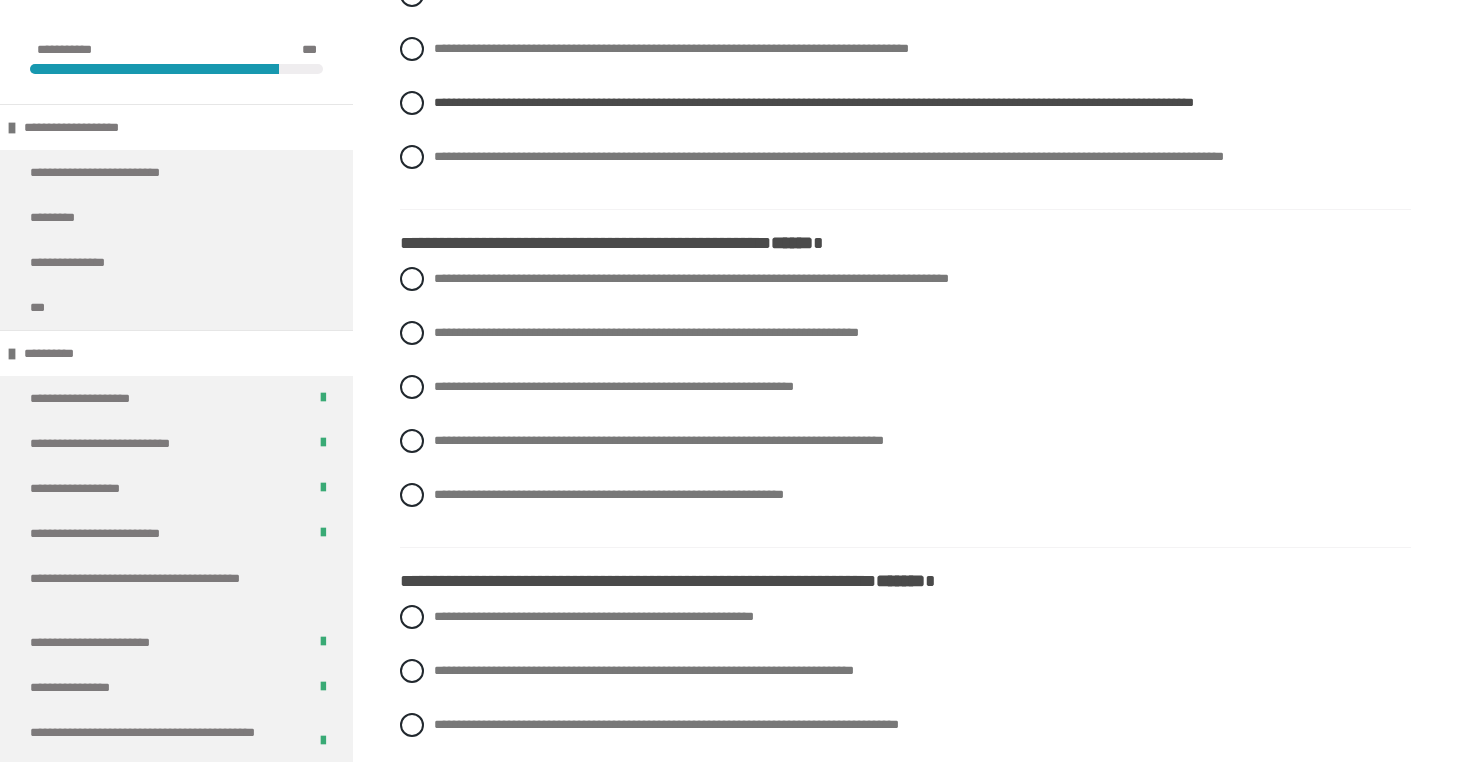 scroll, scrollTop: 998, scrollLeft: 0, axis: vertical 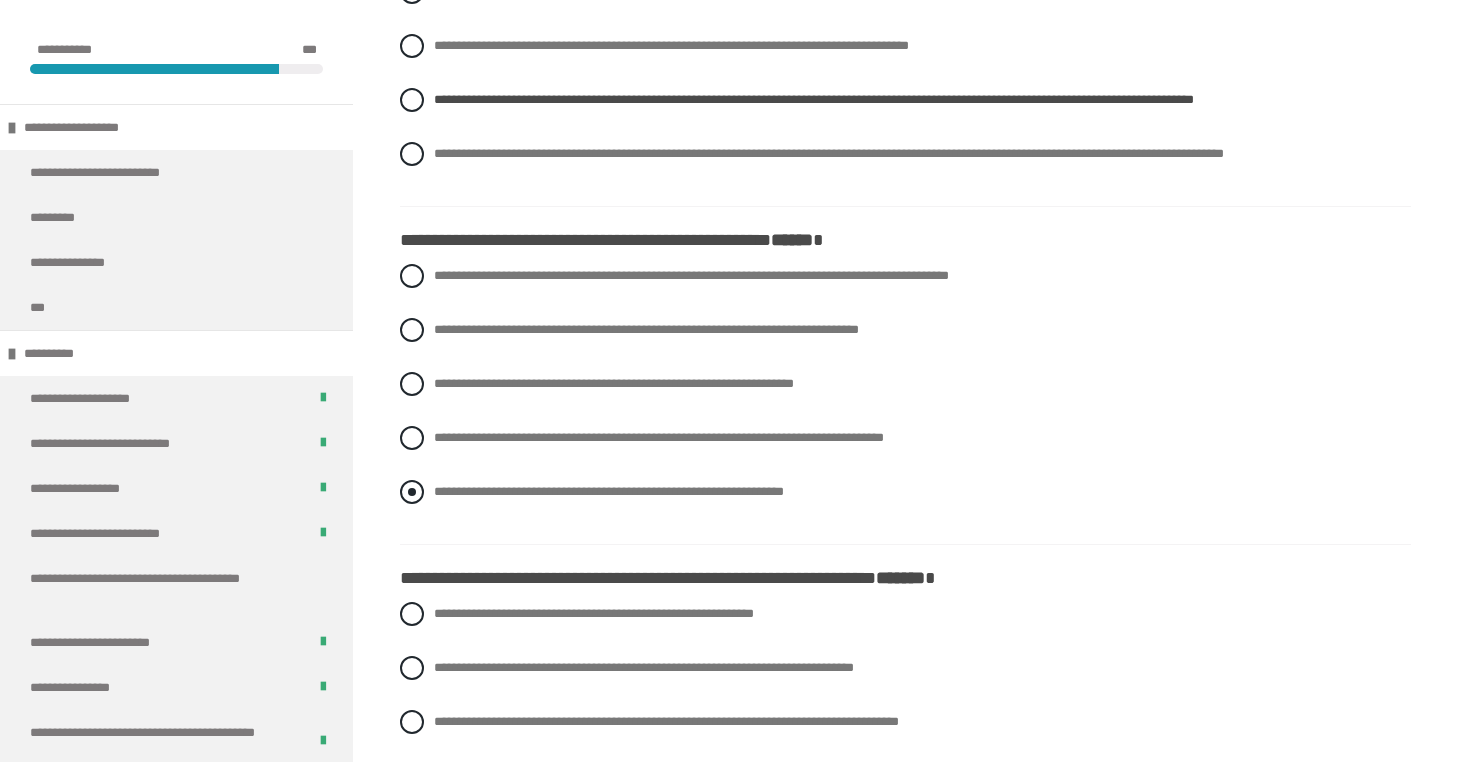 click on "**********" at bounding box center (609, 491) 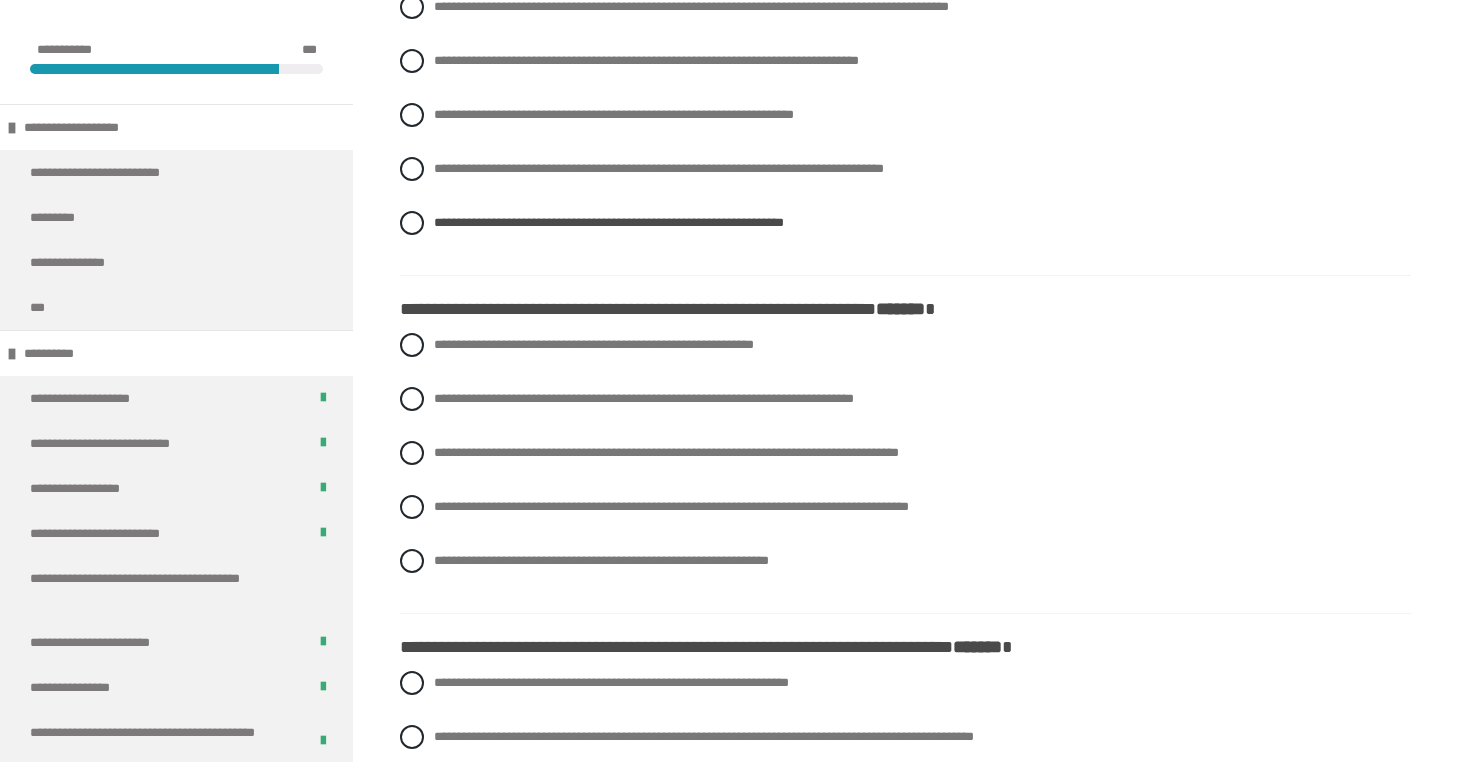 scroll, scrollTop: 1286, scrollLeft: 0, axis: vertical 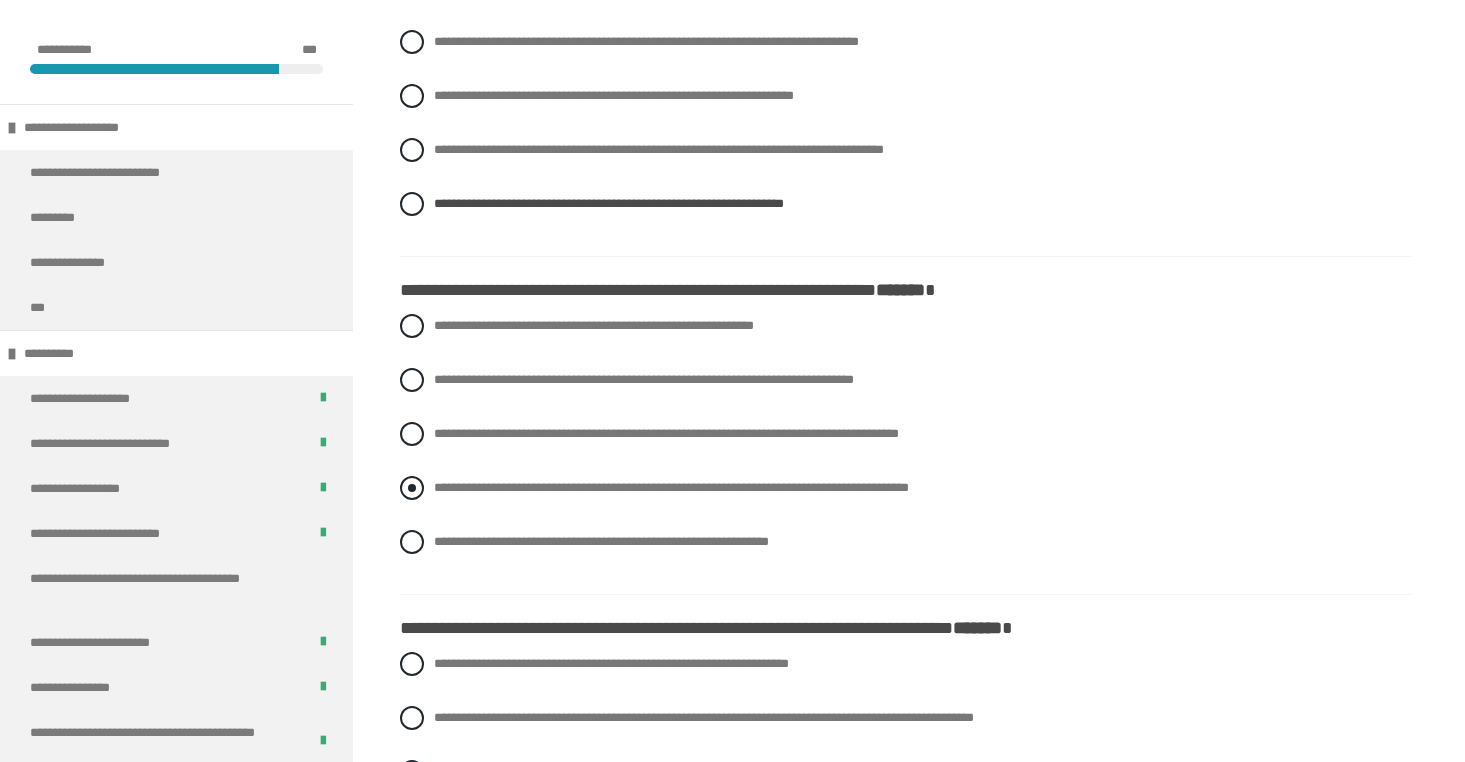 click on "**********" at bounding box center [671, 487] 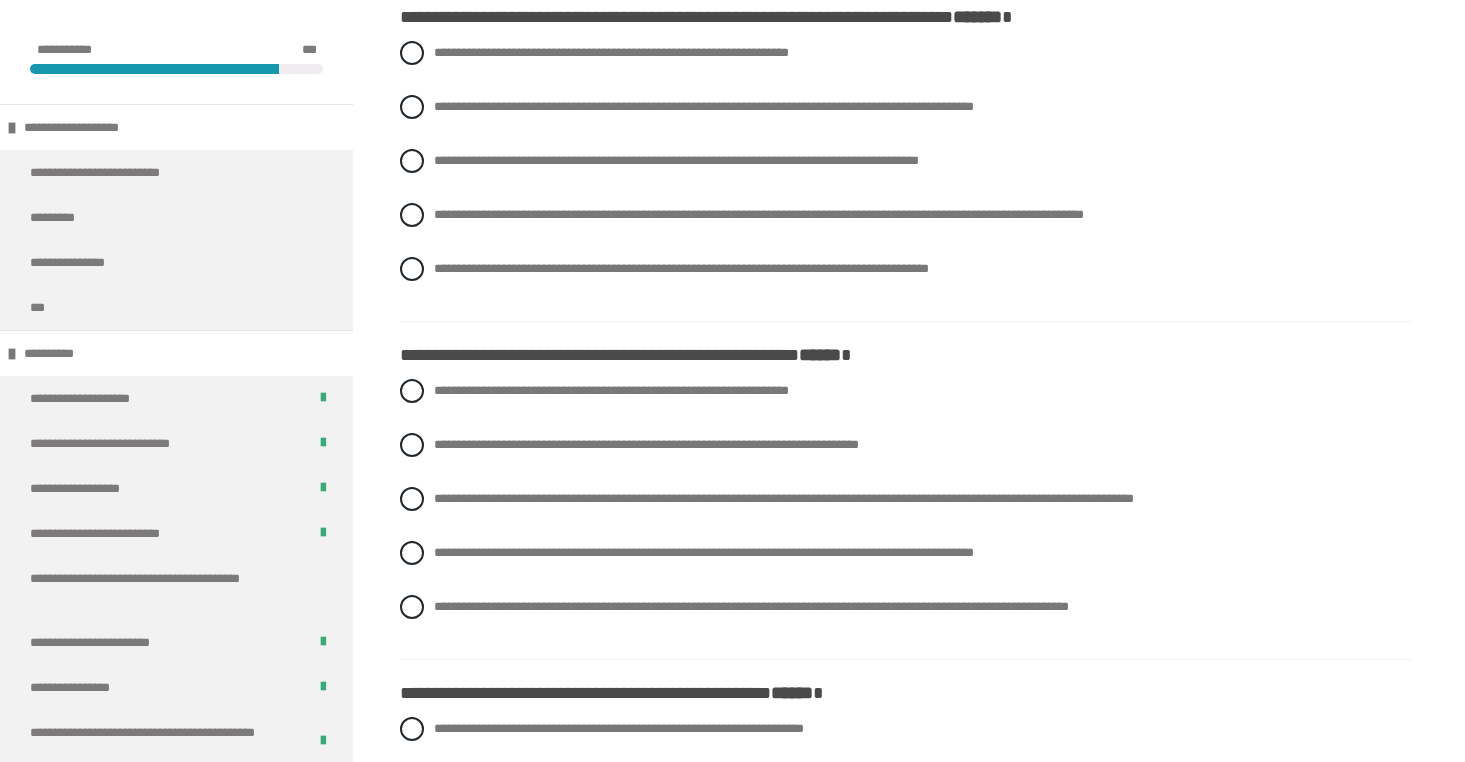 scroll, scrollTop: 1898, scrollLeft: 0, axis: vertical 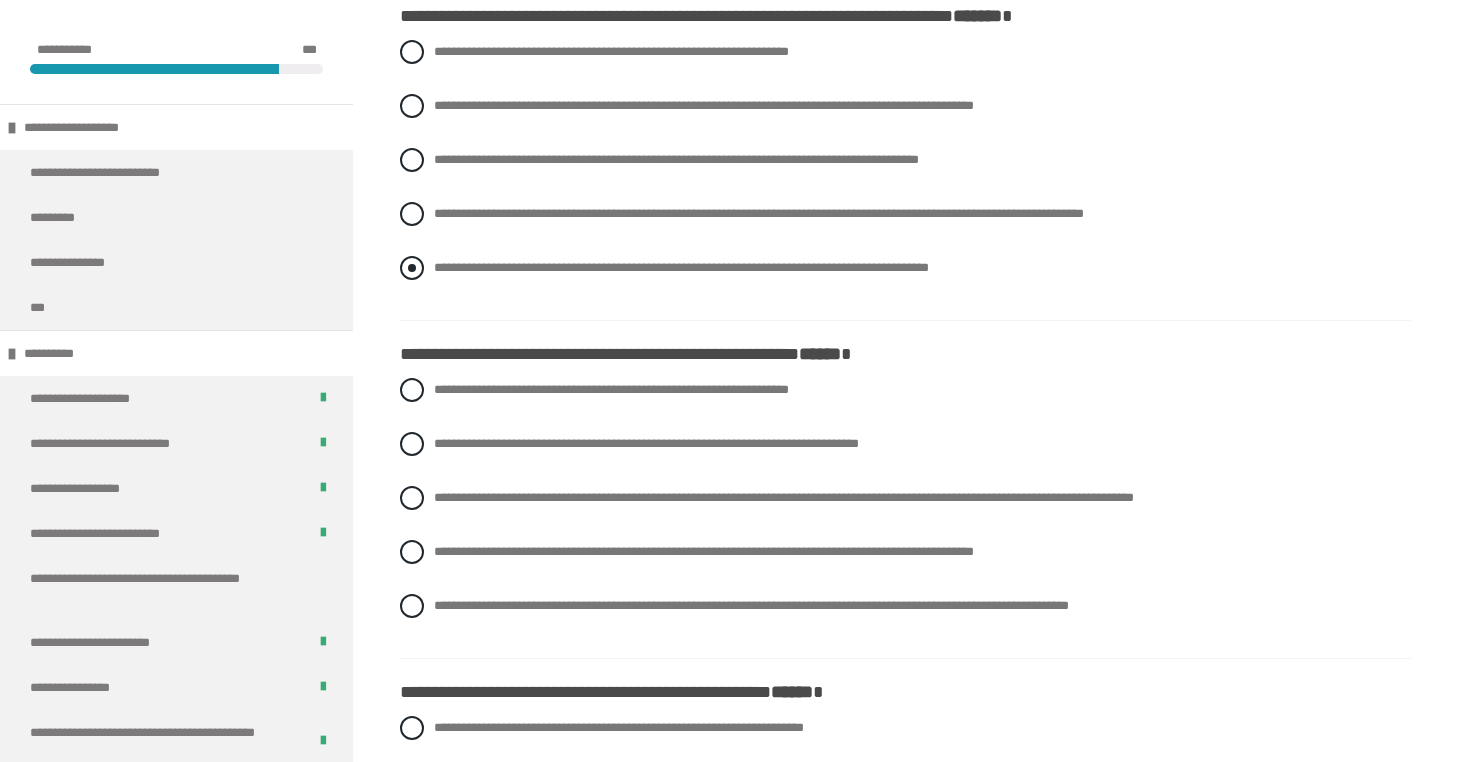 click on "**********" at bounding box center (681, 267) 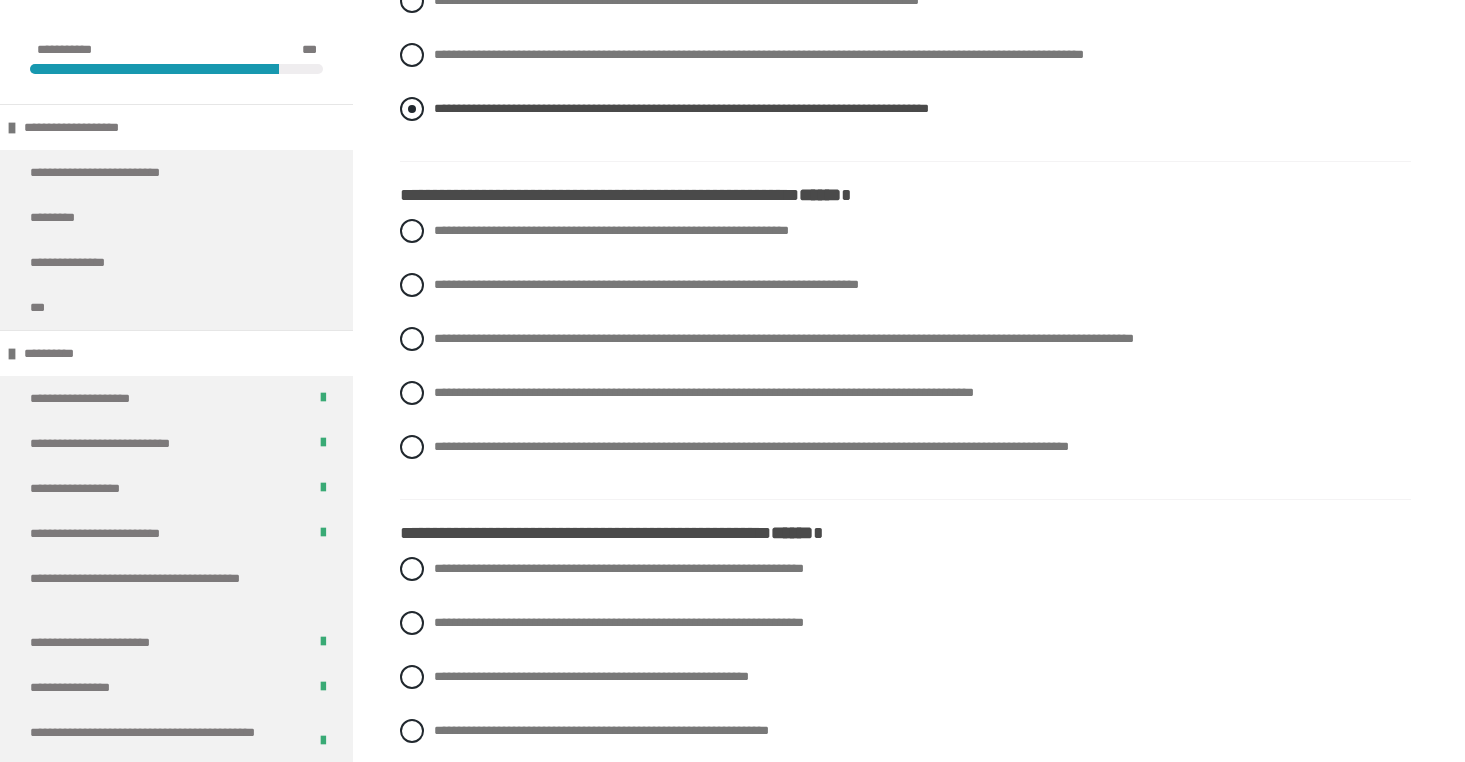 scroll, scrollTop: 2112, scrollLeft: 0, axis: vertical 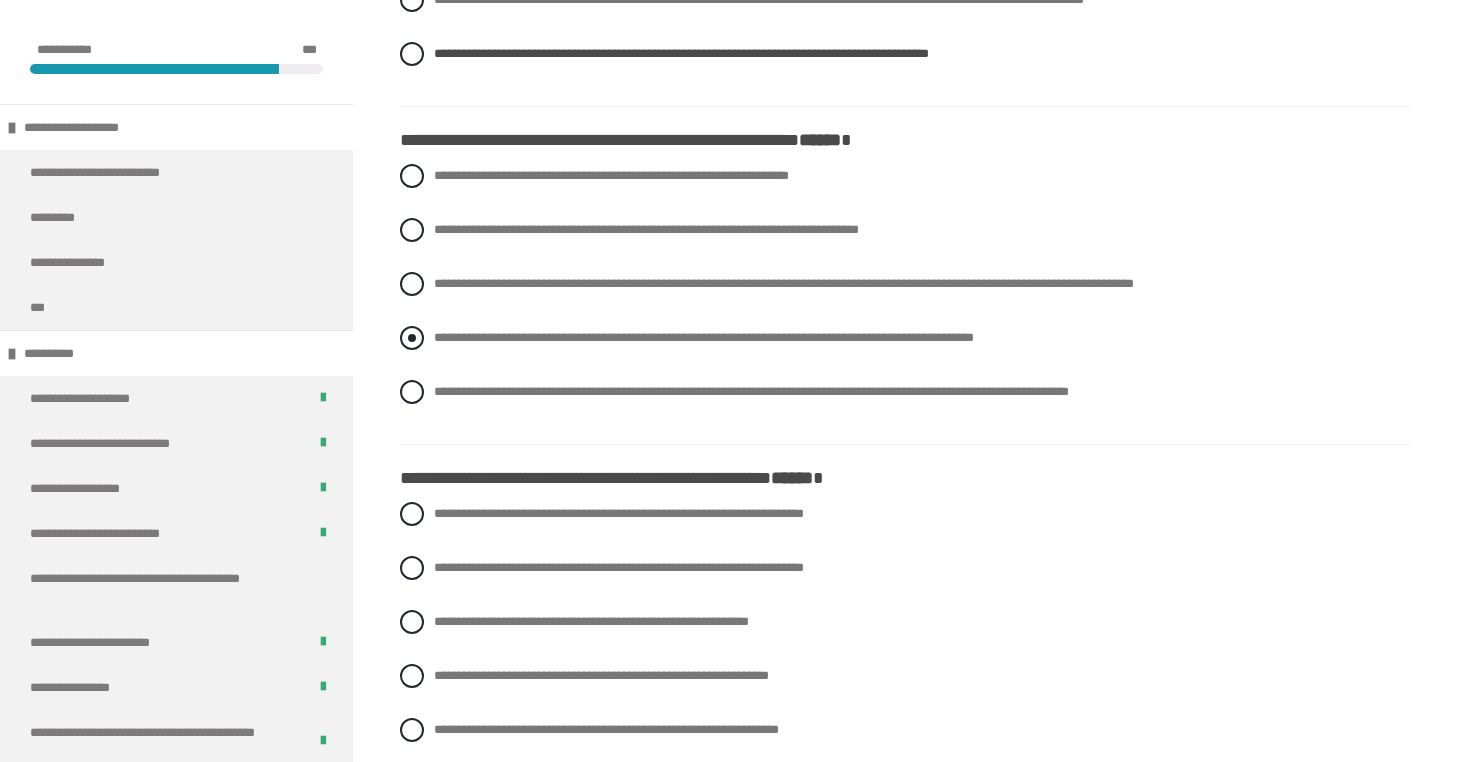 click on "**********" at bounding box center [704, 337] 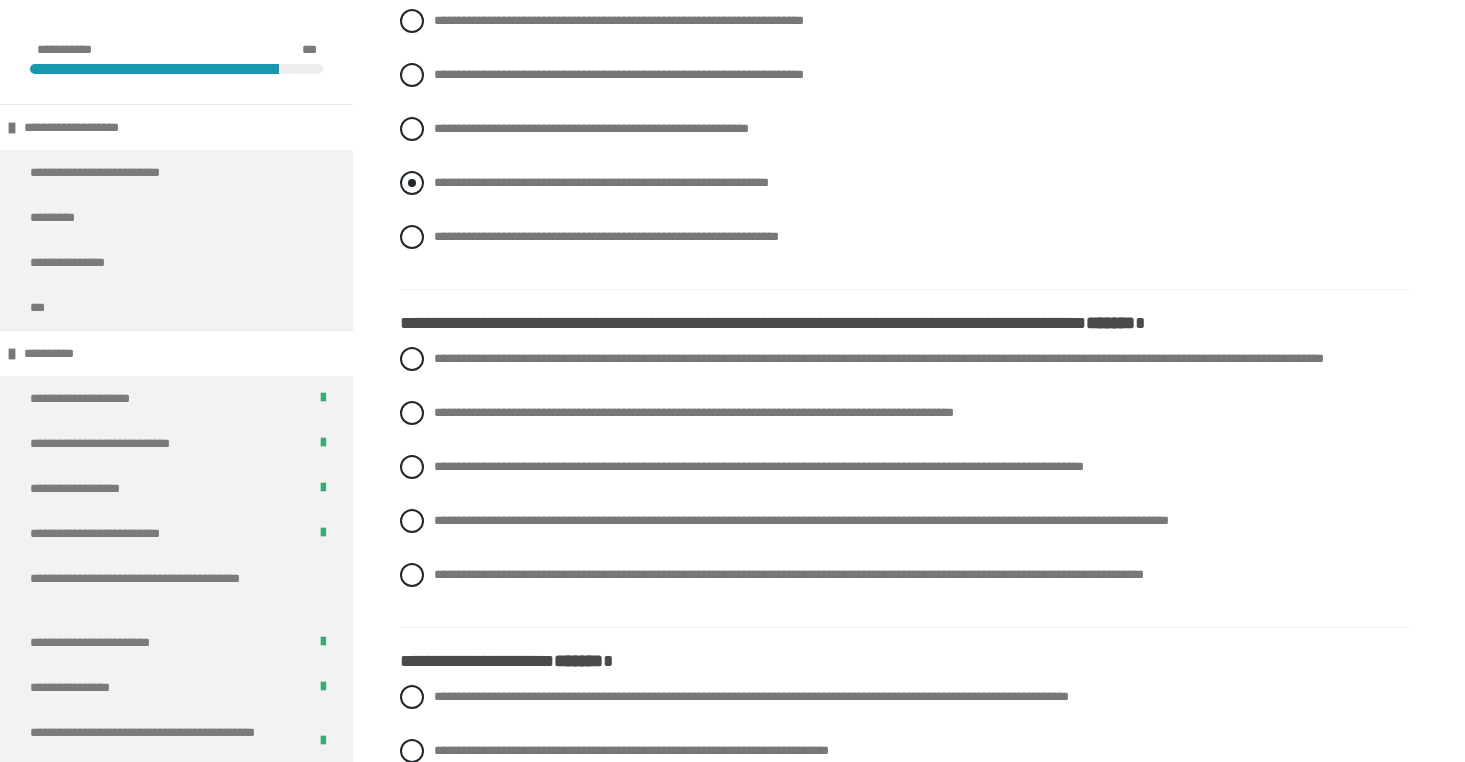 scroll, scrollTop: 2613, scrollLeft: 0, axis: vertical 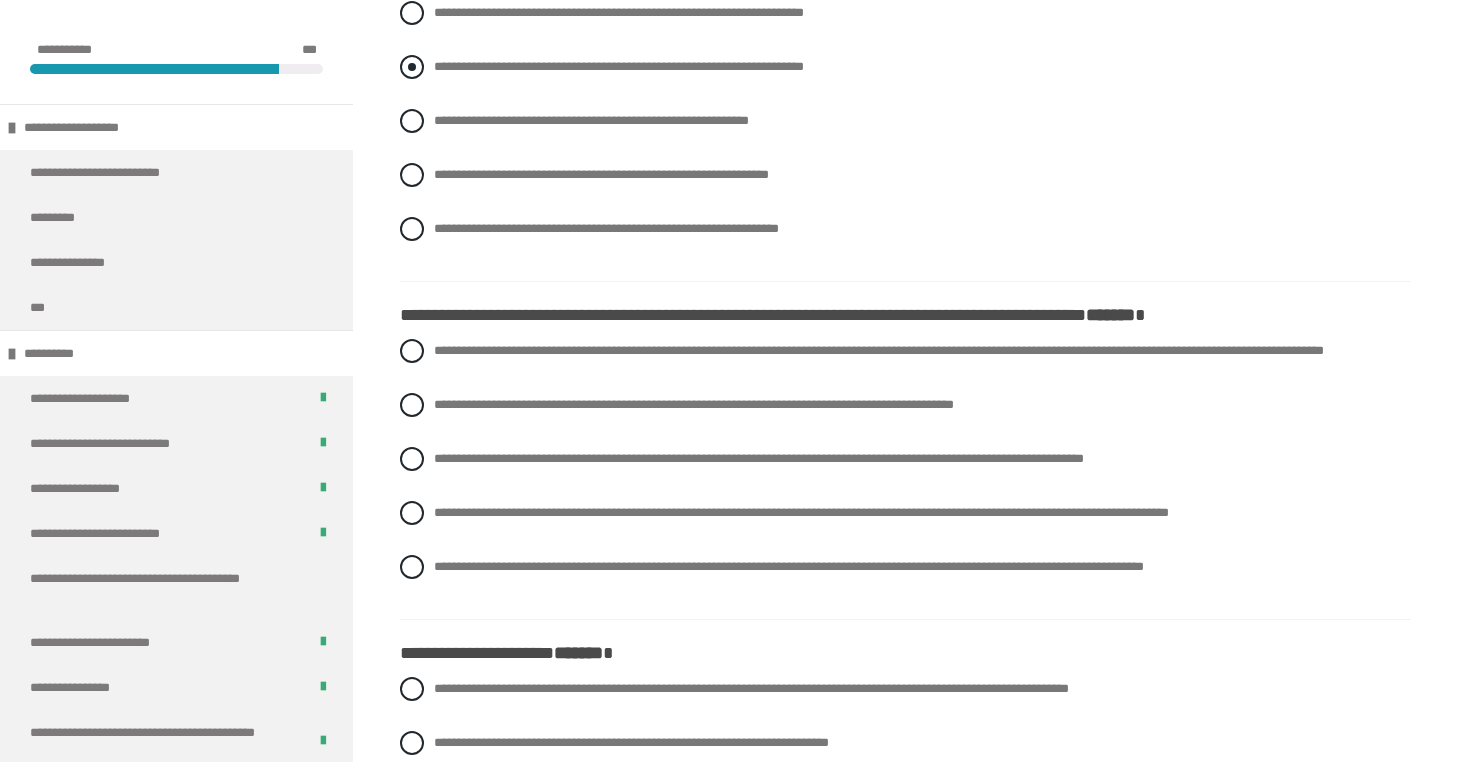 click on "**********" at bounding box center (619, 66) 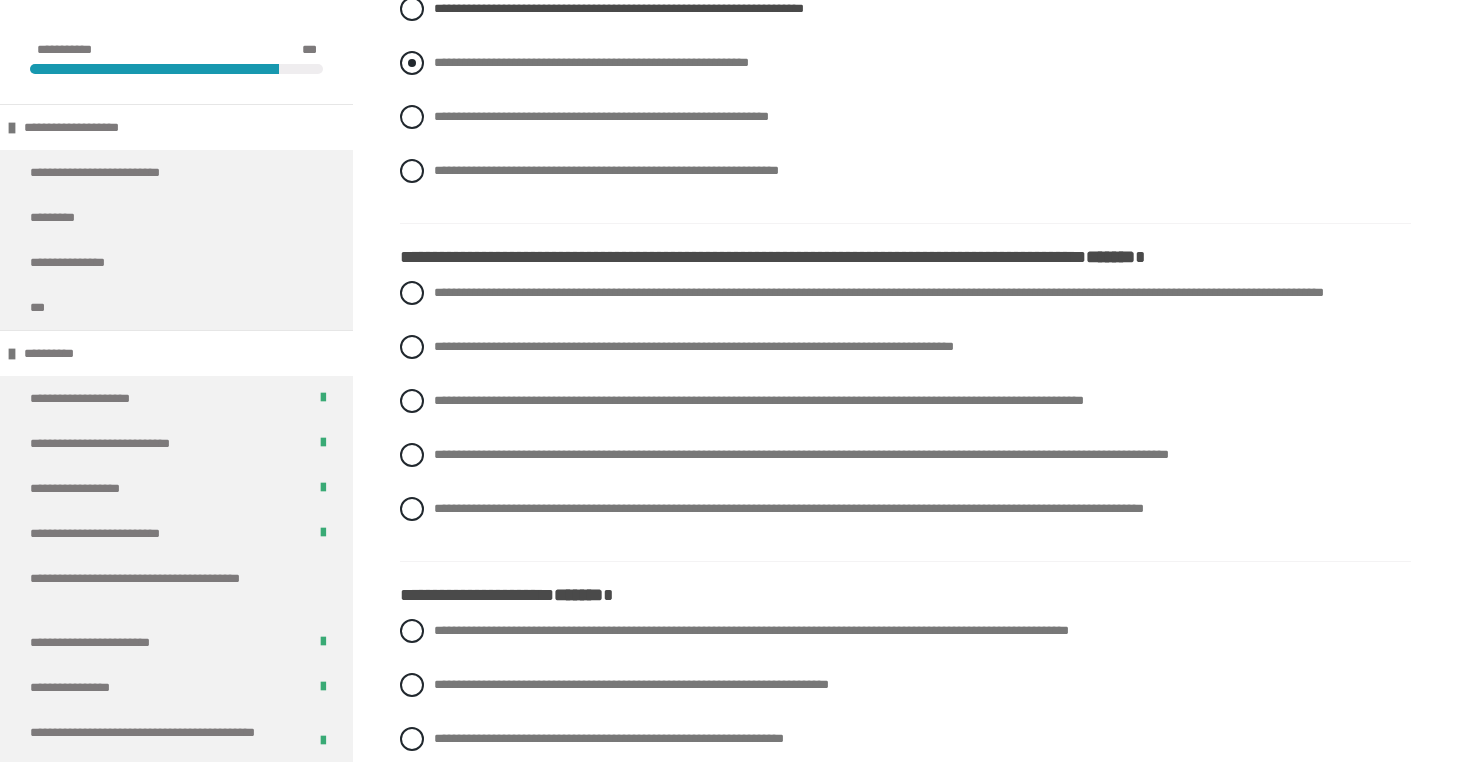 scroll, scrollTop: 2680, scrollLeft: 0, axis: vertical 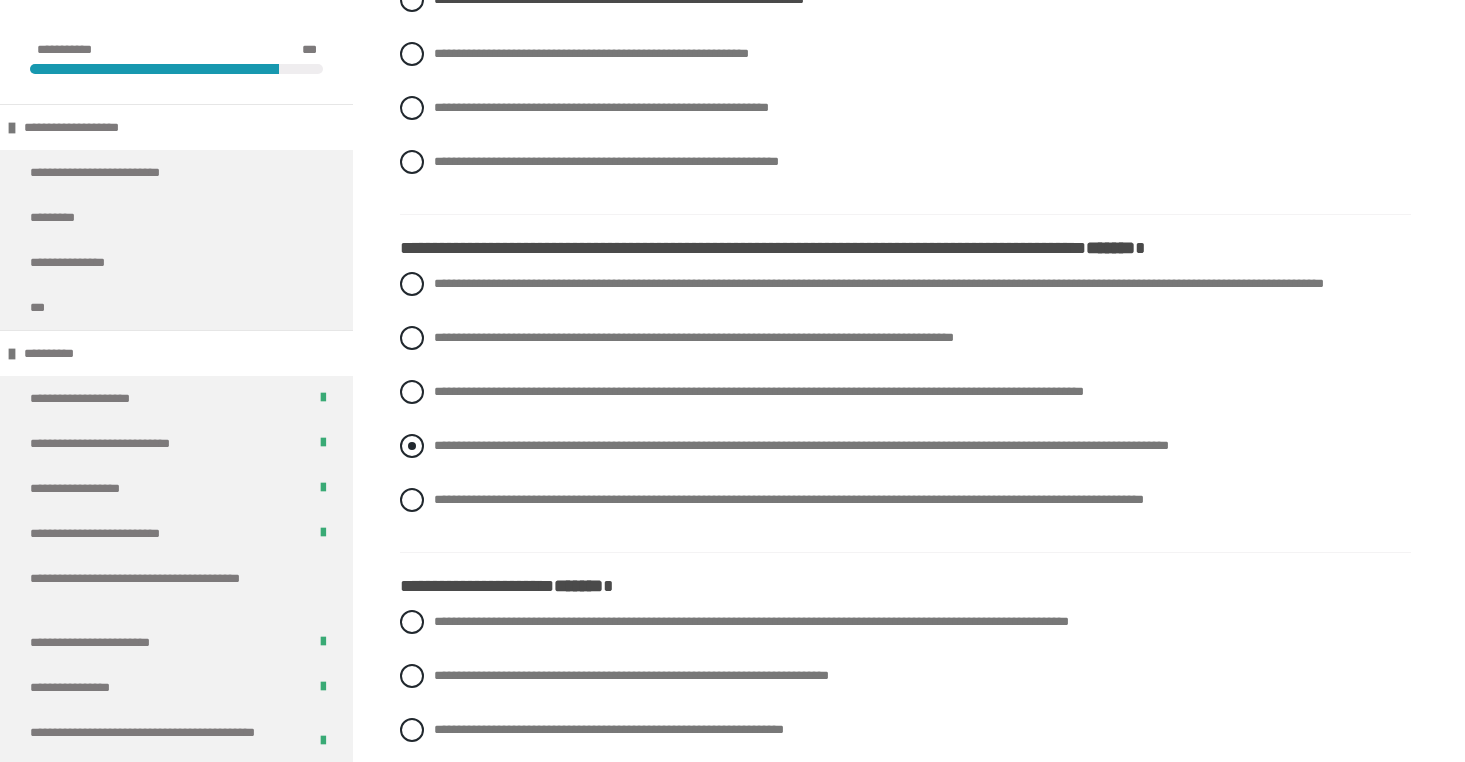 click on "**********" at bounding box center [801, 445] 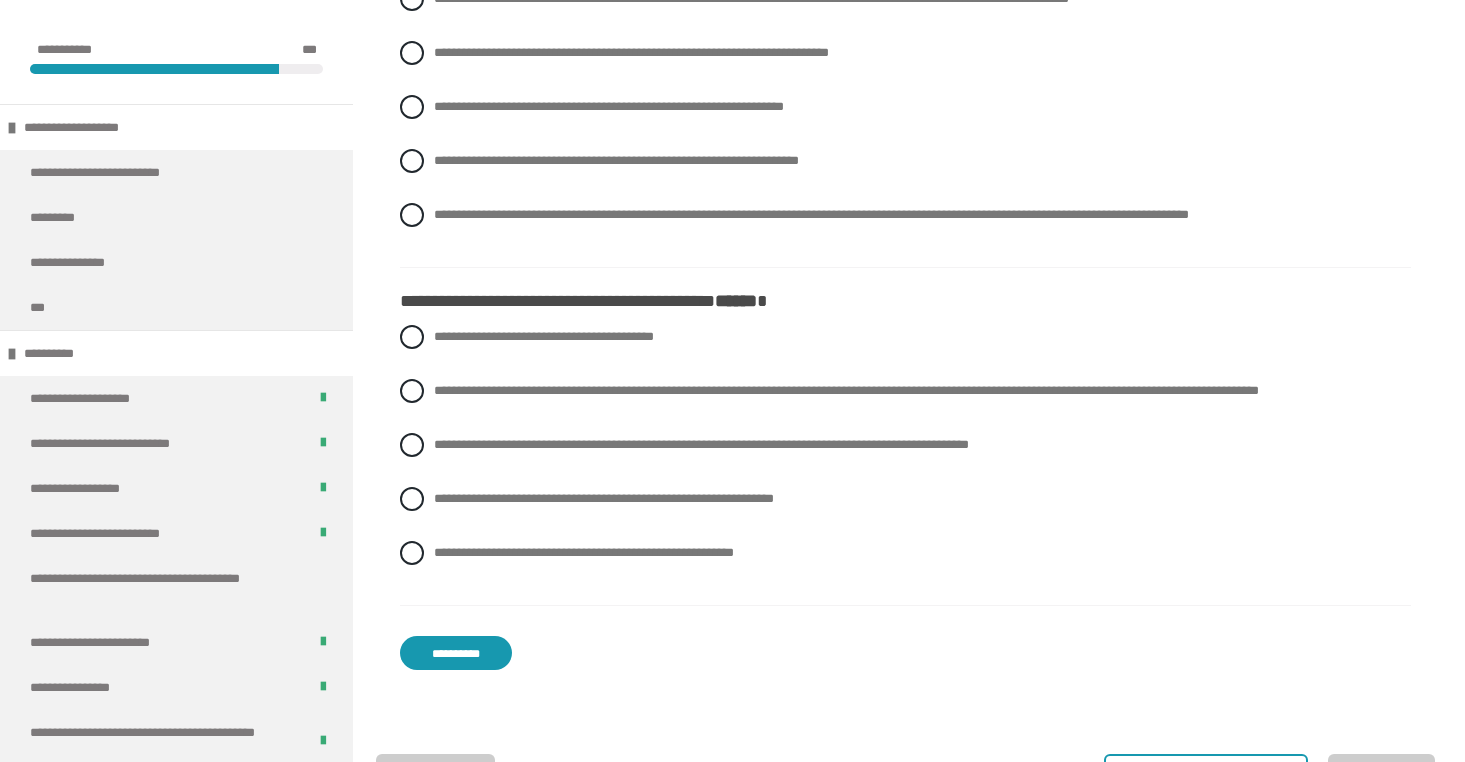 scroll, scrollTop: 3320, scrollLeft: 0, axis: vertical 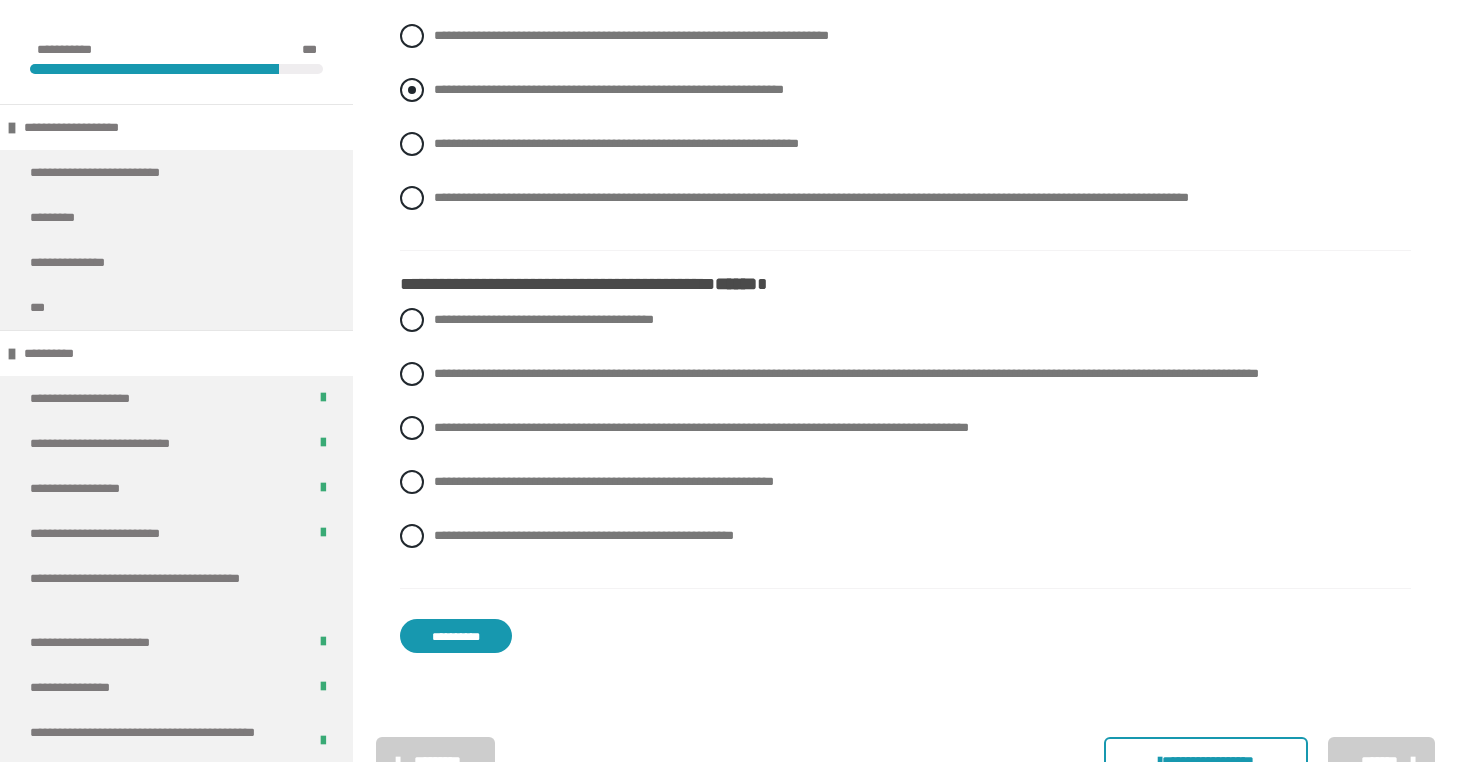 click on "**********" at bounding box center [609, 89] 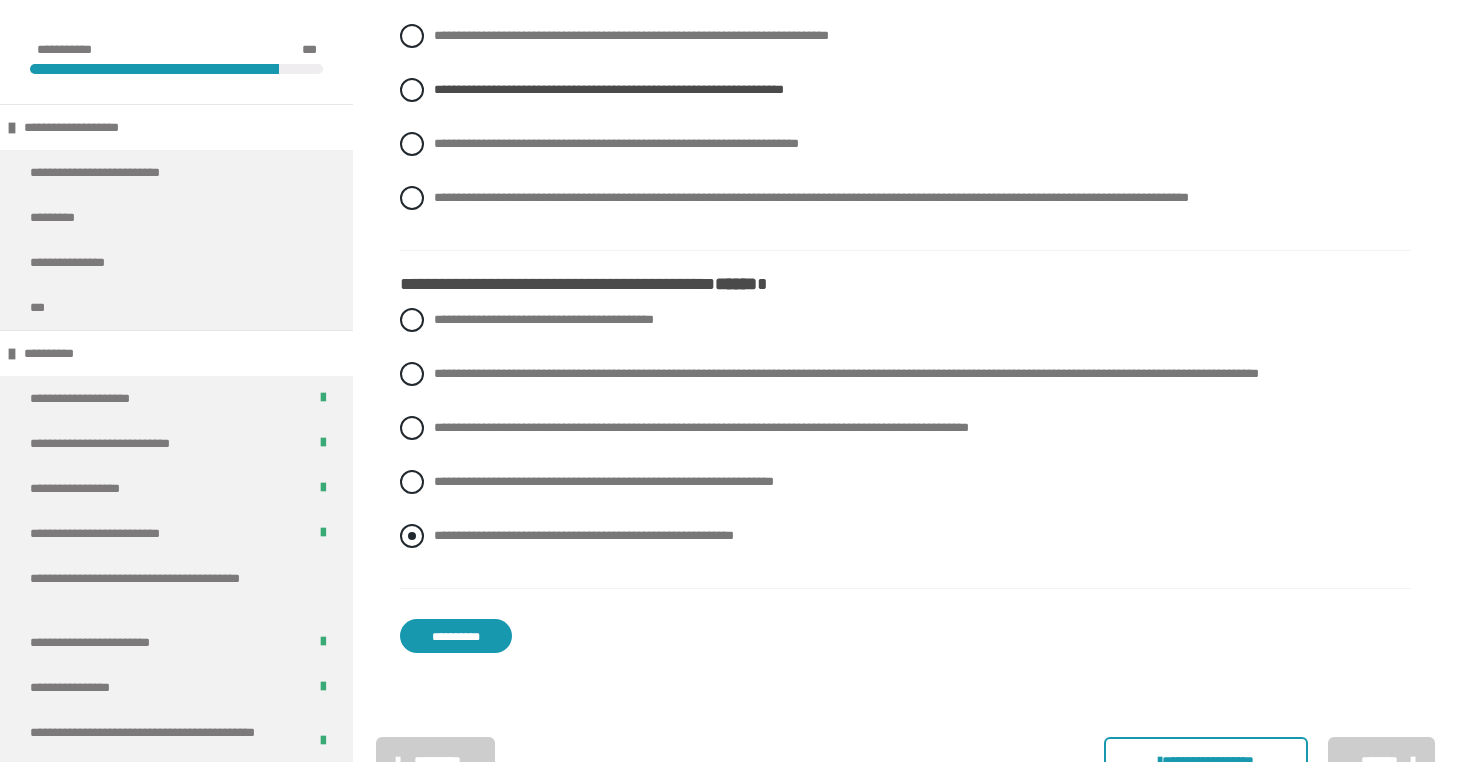 click on "**********" at bounding box center (905, 536) 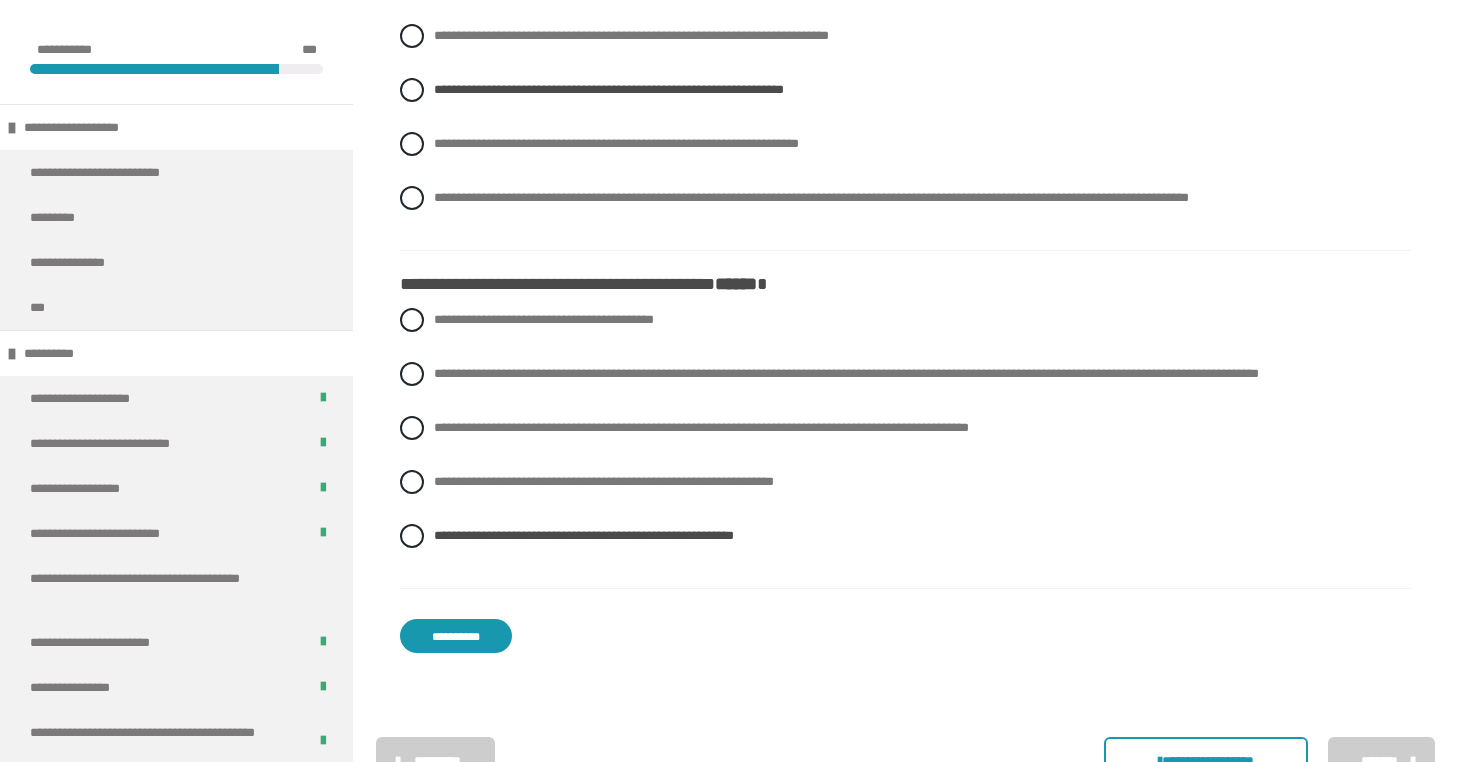 click on "**********" at bounding box center [456, 636] 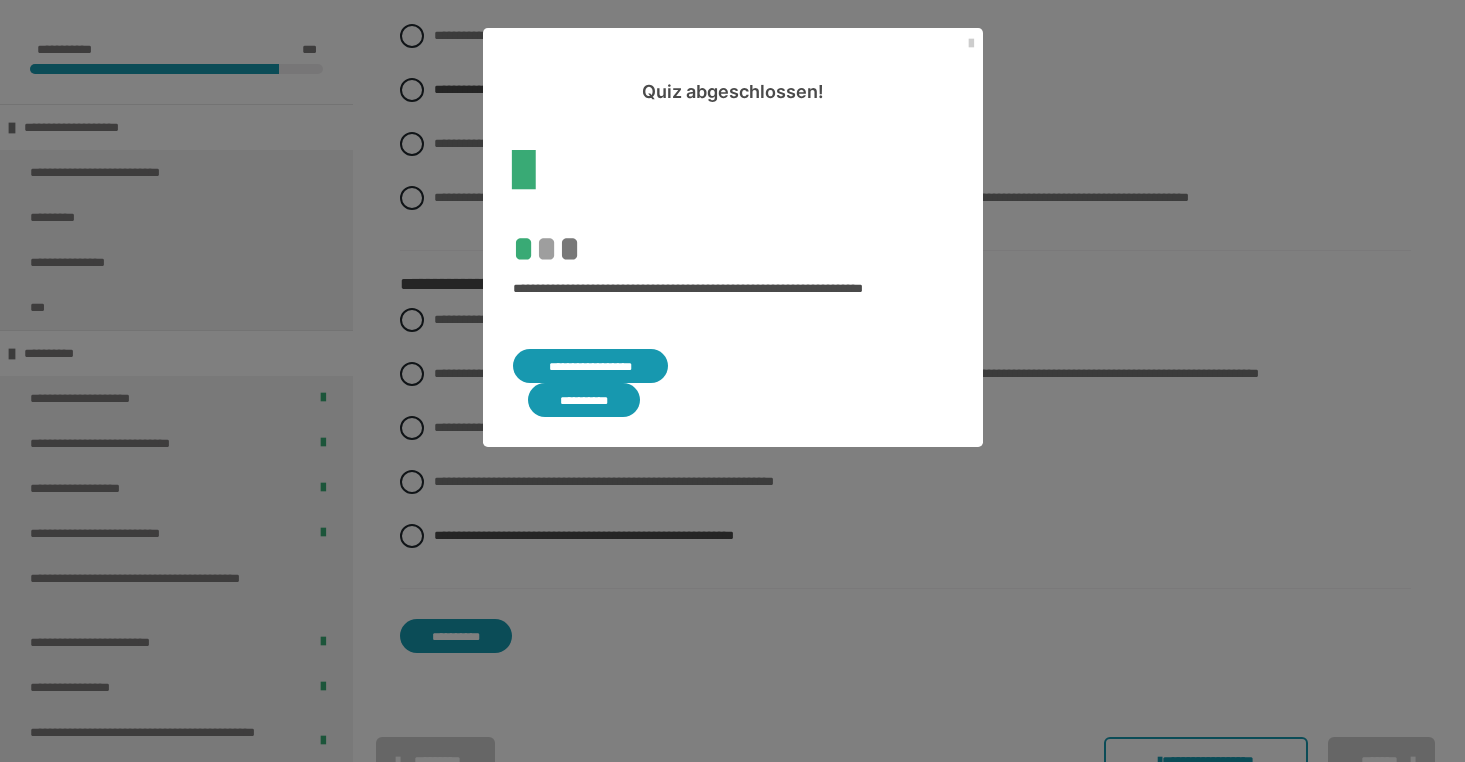 scroll, scrollTop: 508, scrollLeft: 0, axis: vertical 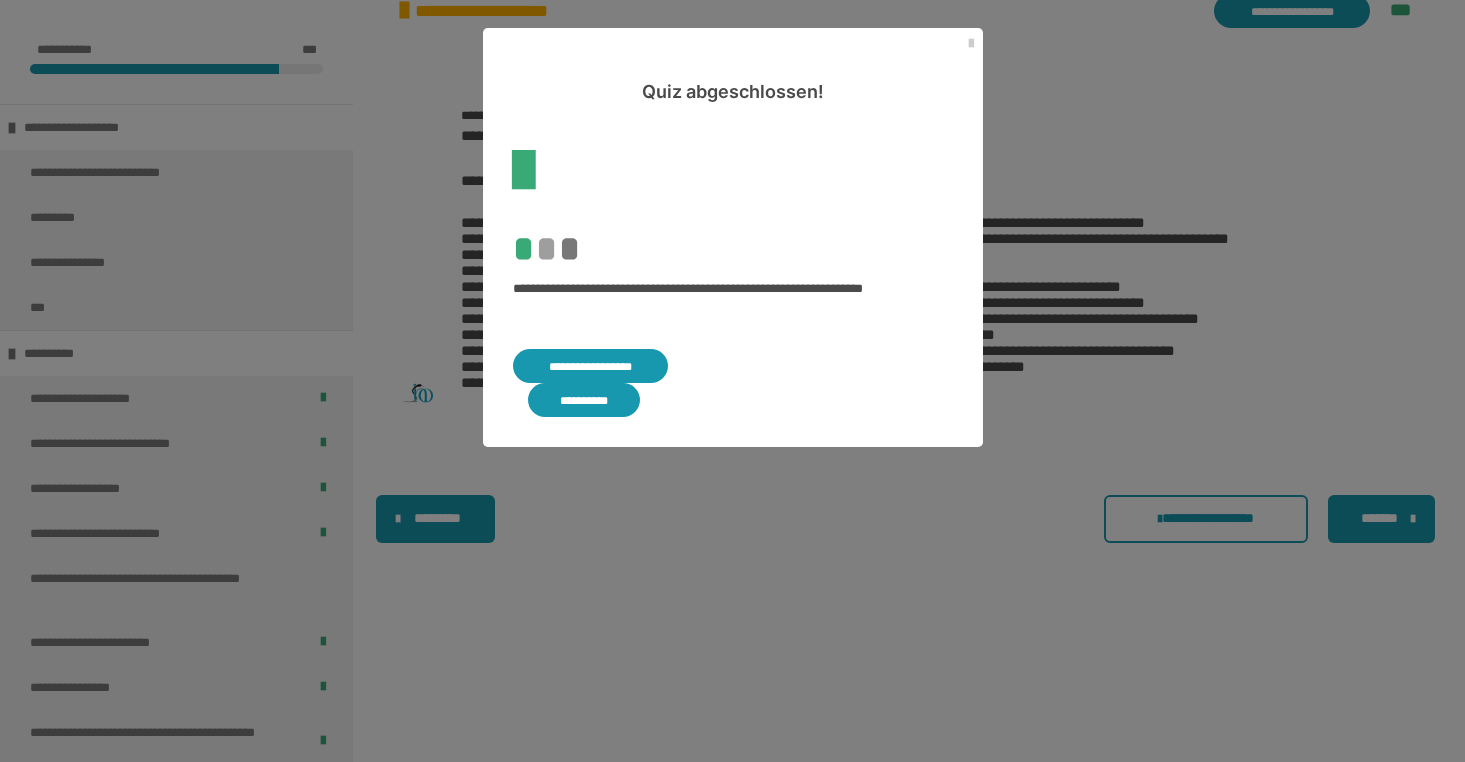 click on "**********" at bounding box center (591, 366) 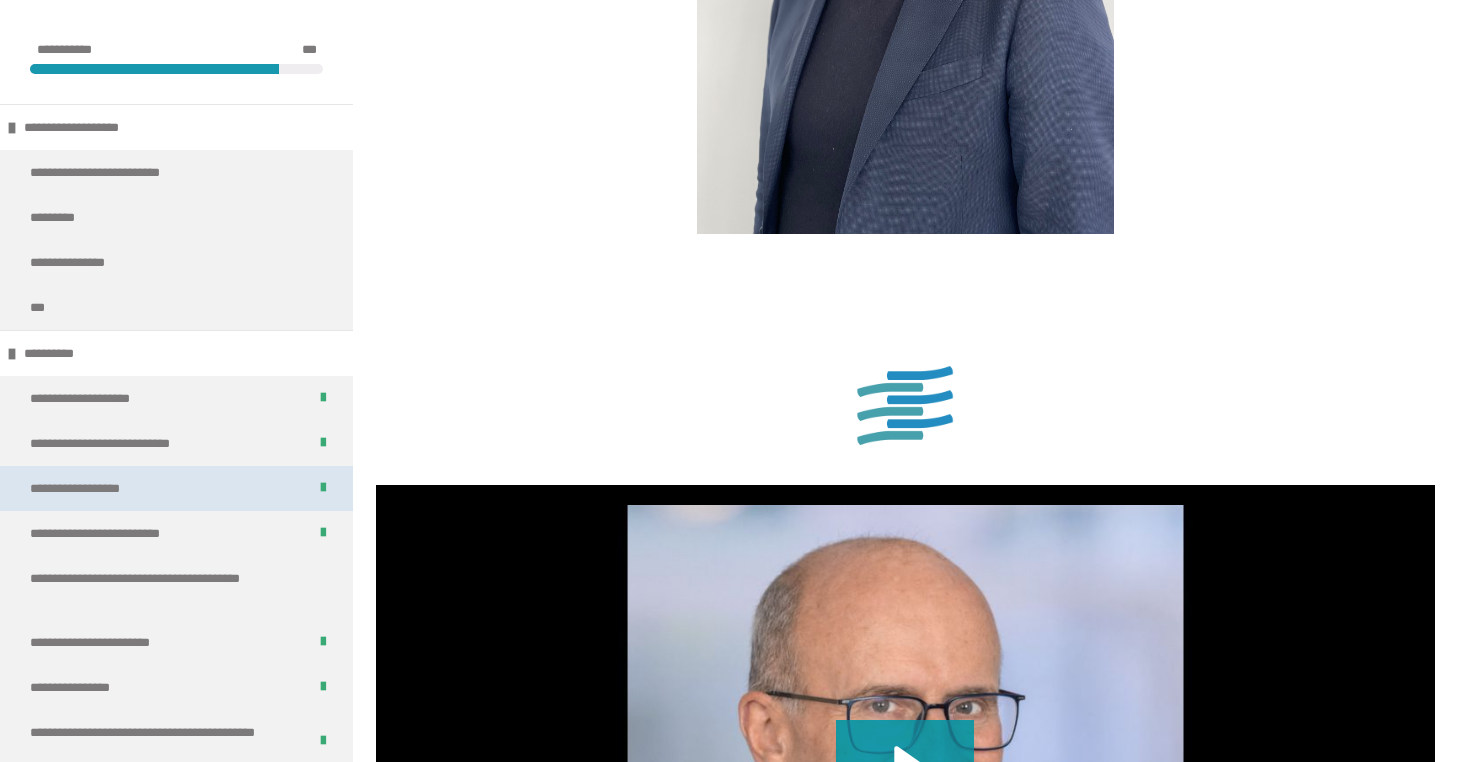 scroll, scrollTop: 3719, scrollLeft: 0, axis: vertical 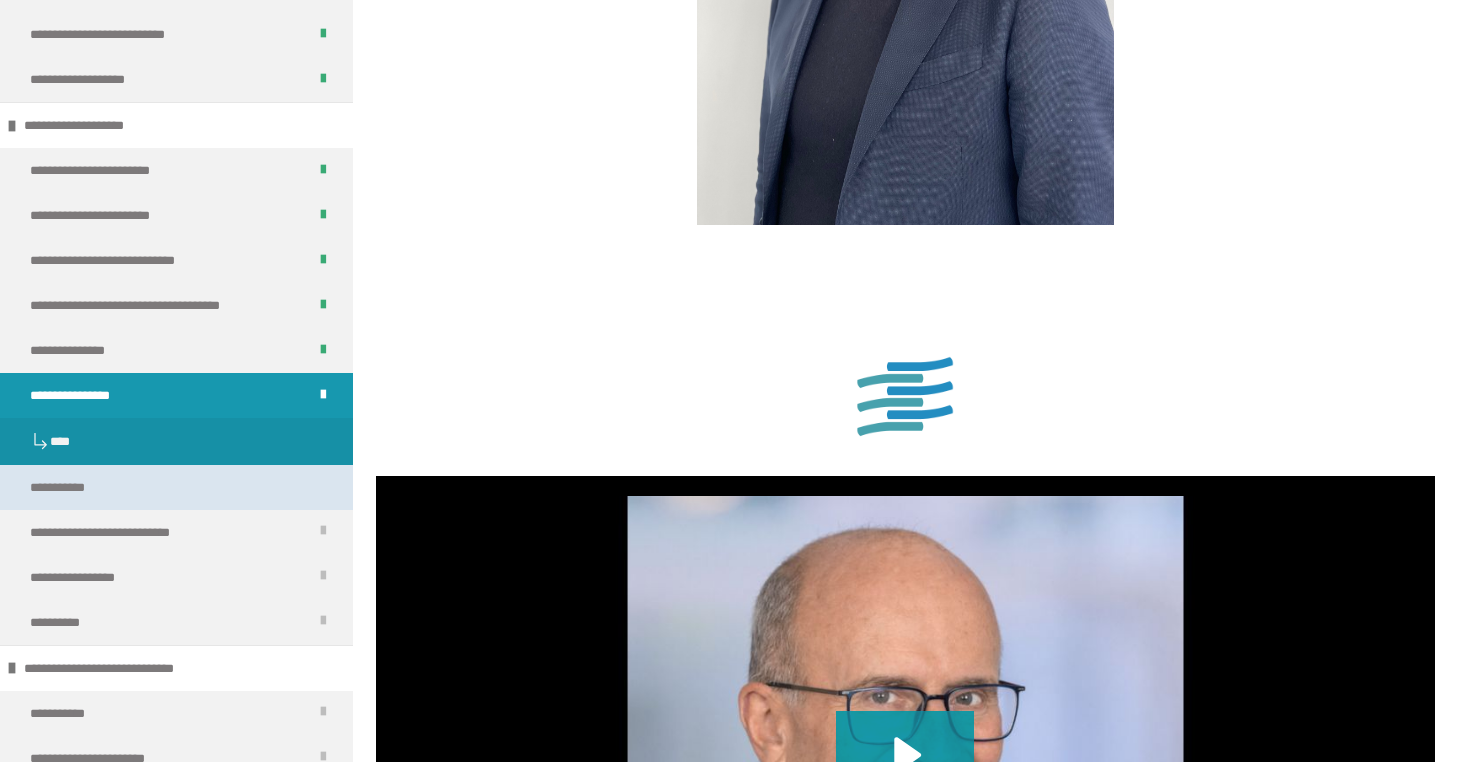 click on "**********" at bounding box center (176, 487) 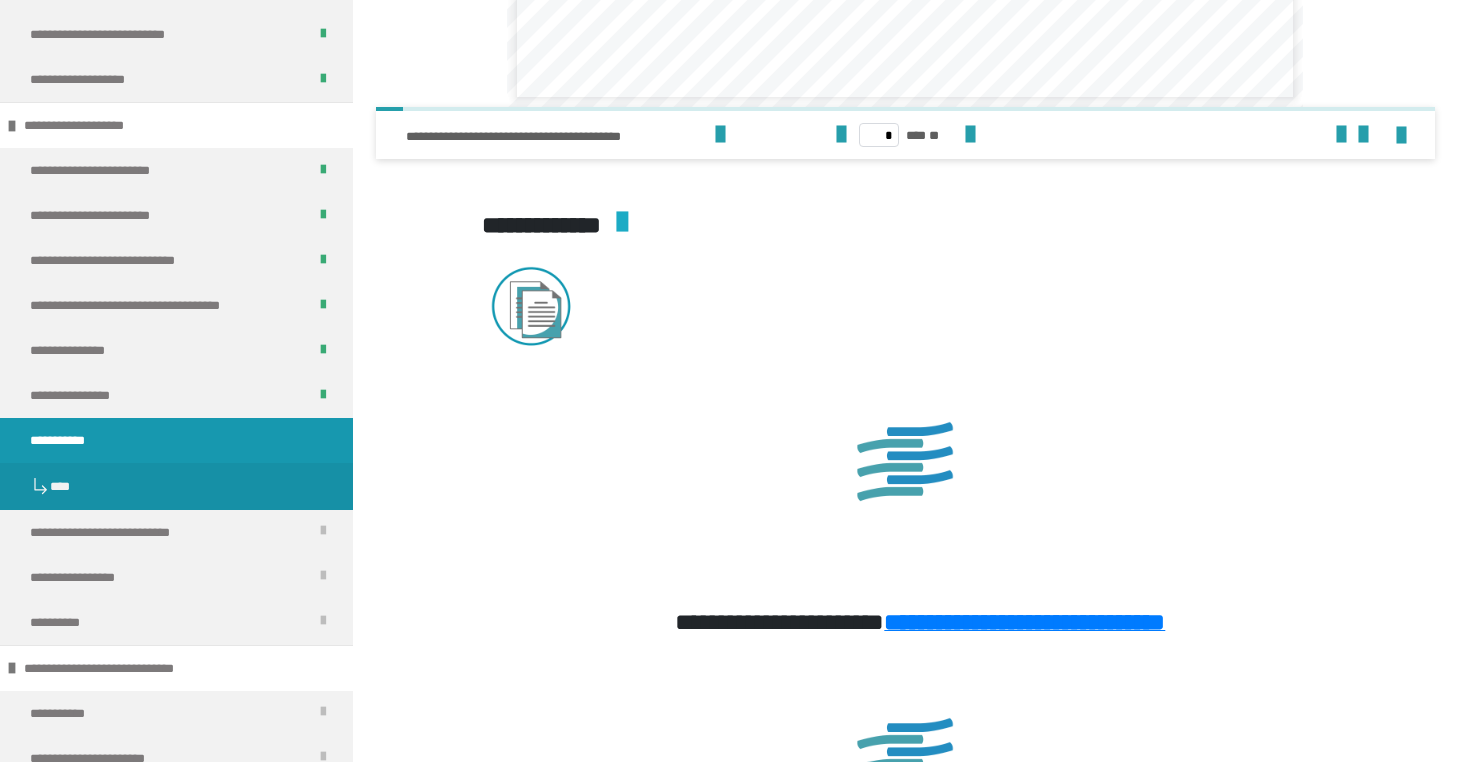 scroll, scrollTop: 4172, scrollLeft: 0, axis: vertical 